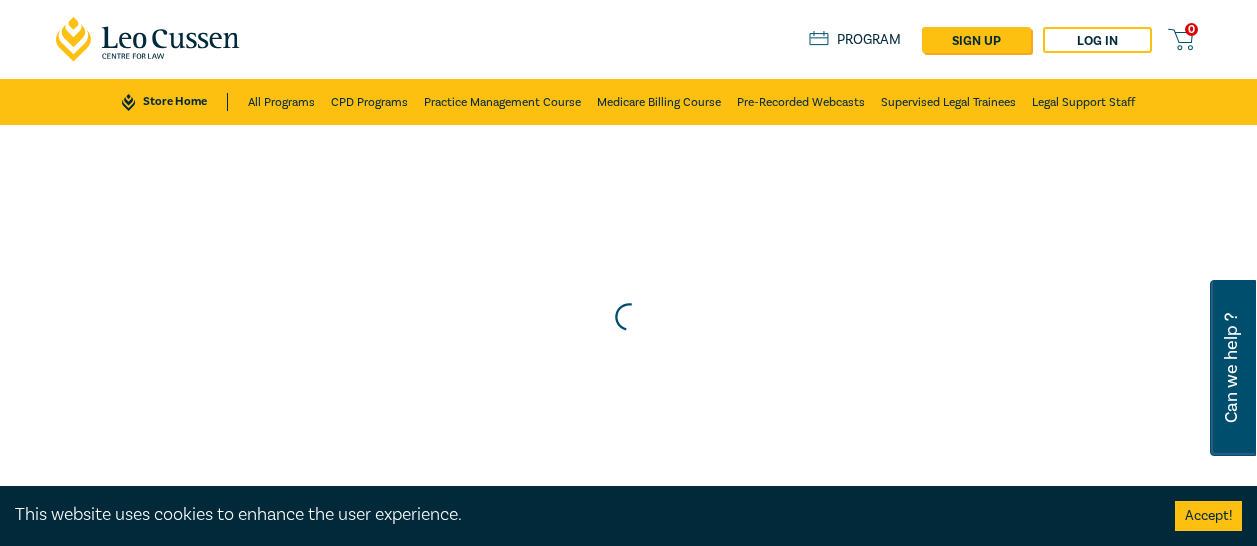 scroll, scrollTop: 0, scrollLeft: 0, axis: both 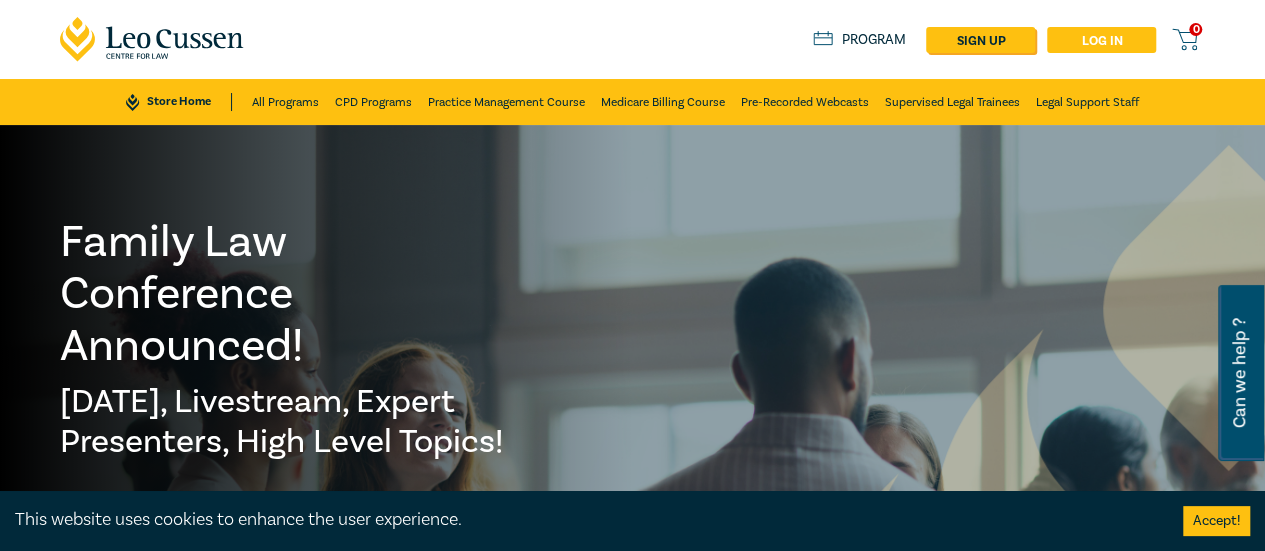 click on "Log in" at bounding box center [1101, 40] 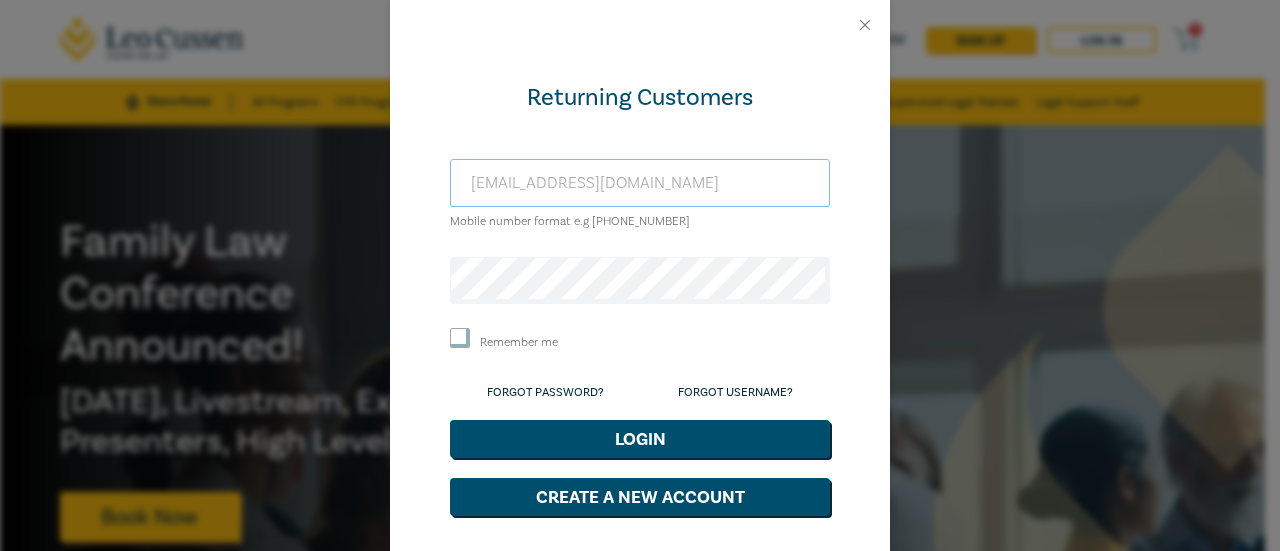click on "tsony33@gmail.com" at bounding box center [640, 183] 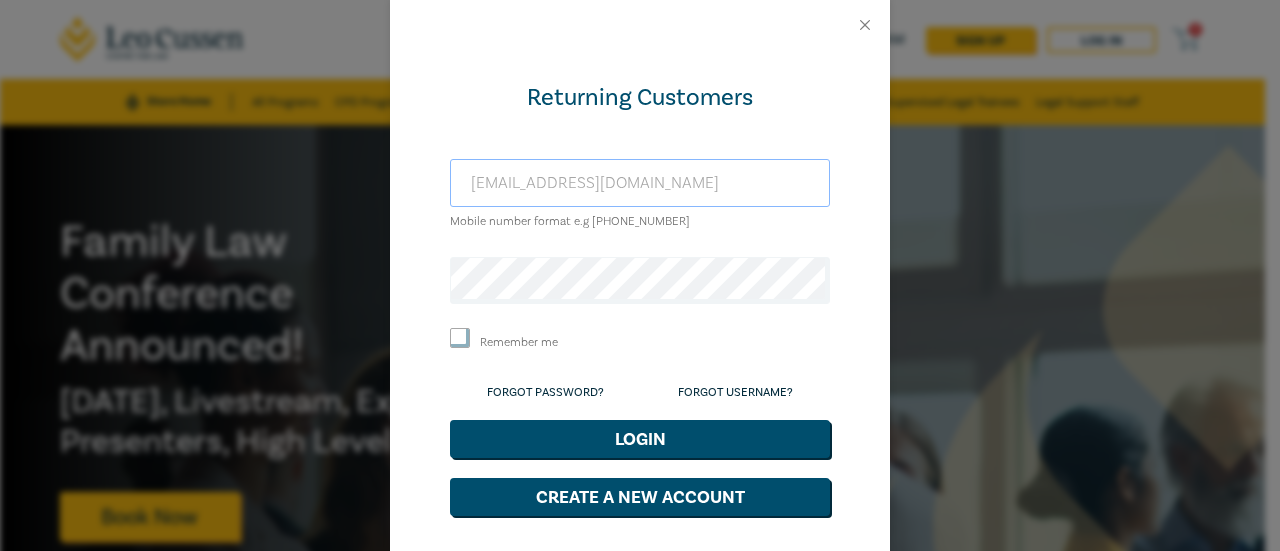 type on "[EMAIL_ADDRESS][DOMAIN_NAME]" 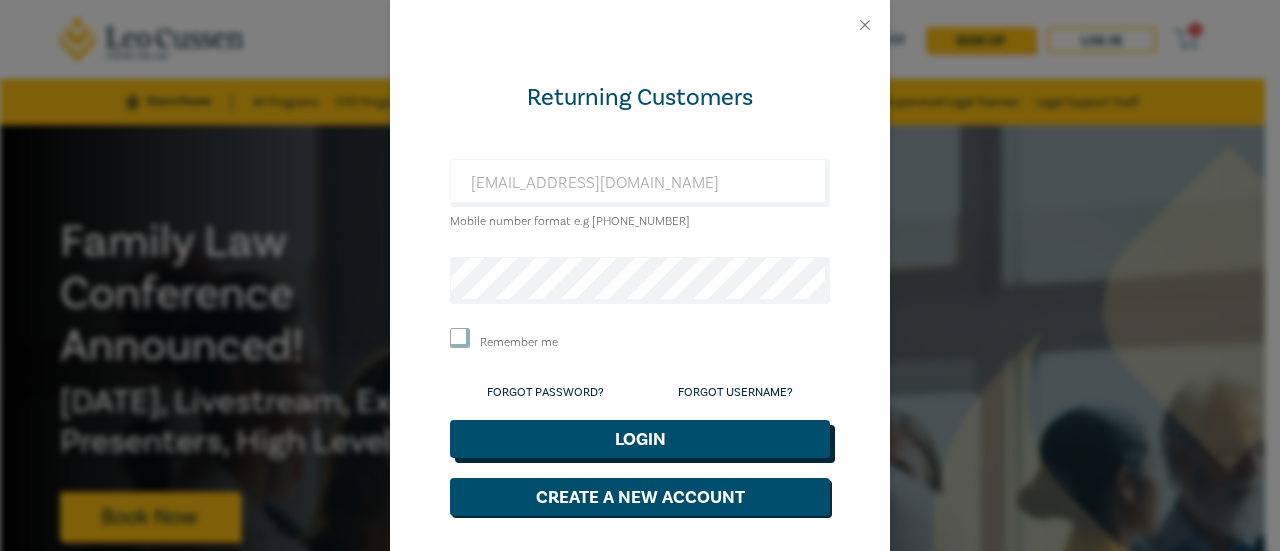 click on "Login" at bounding box center (640, 439) 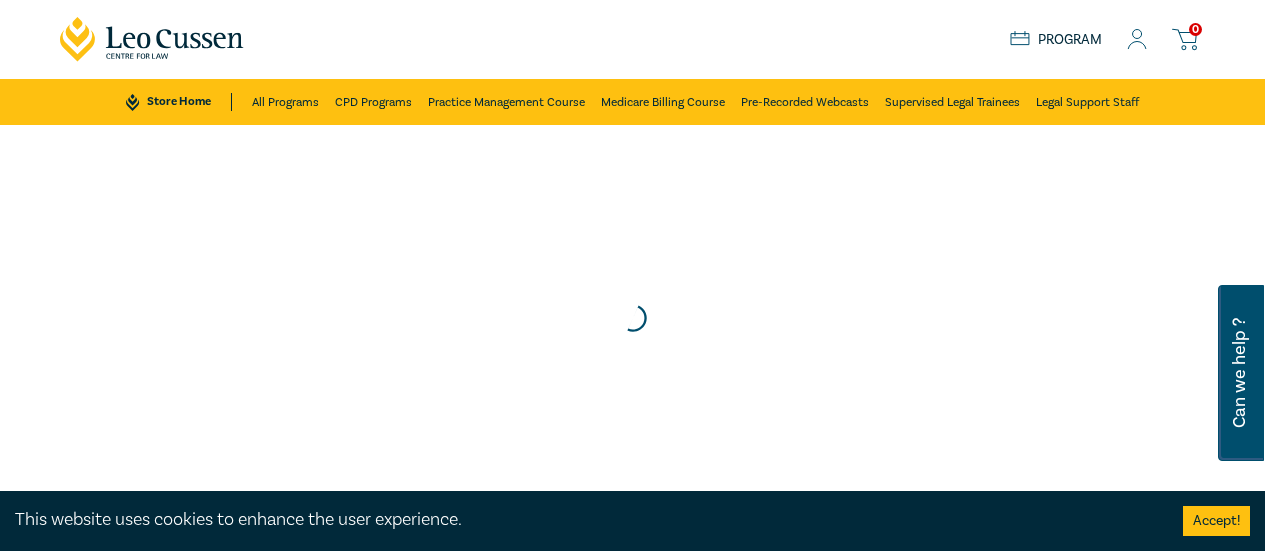 scroll, scrollTop: 0, scrollLeft: 0, axis: both 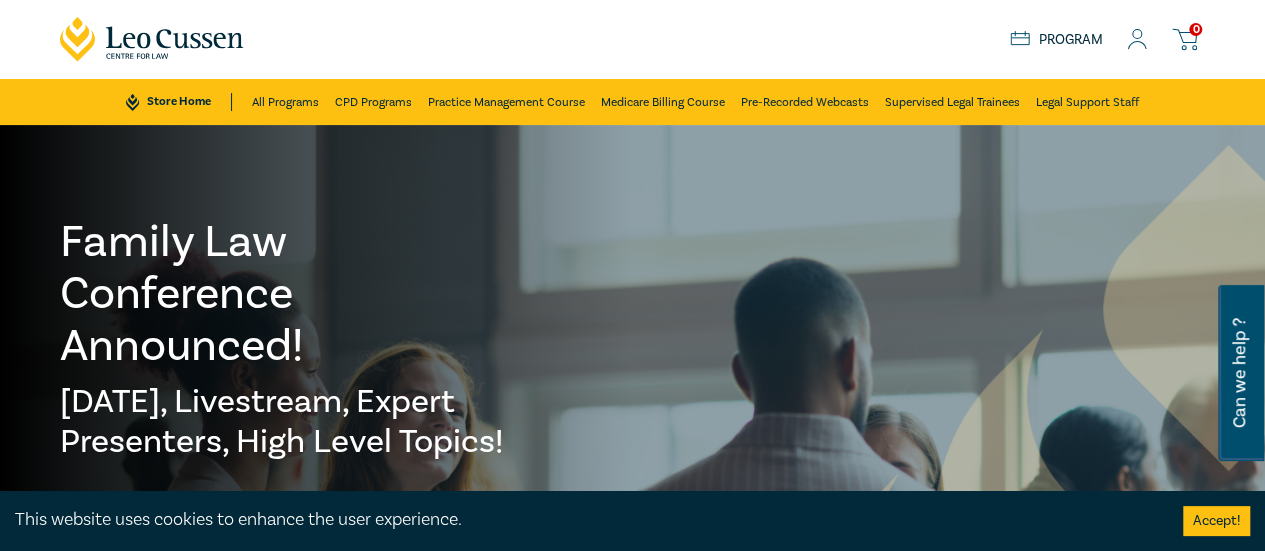 click 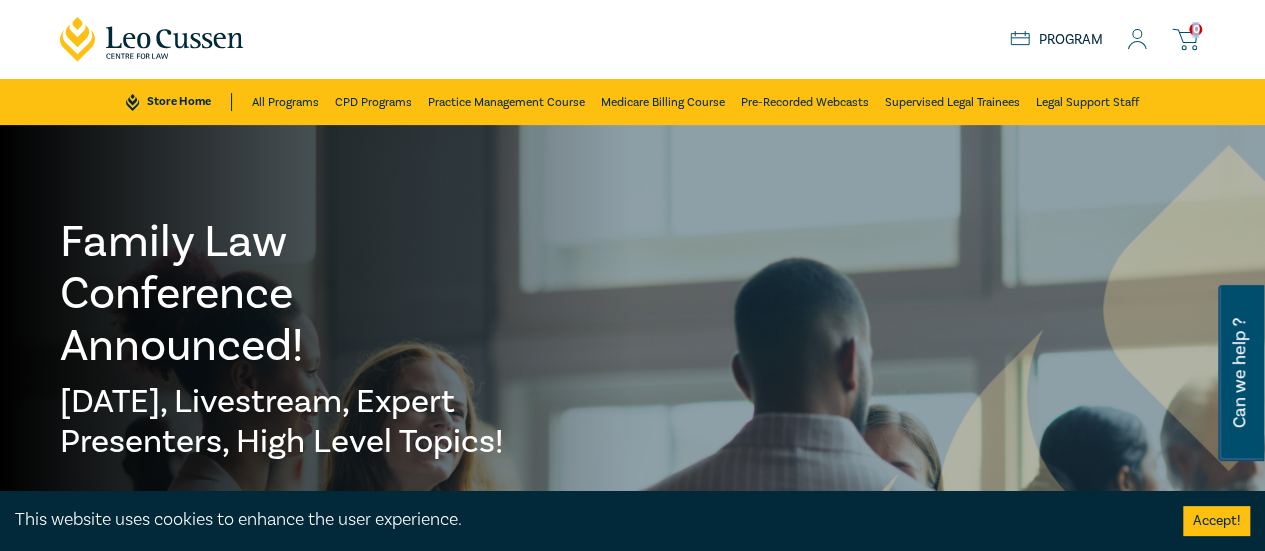 click 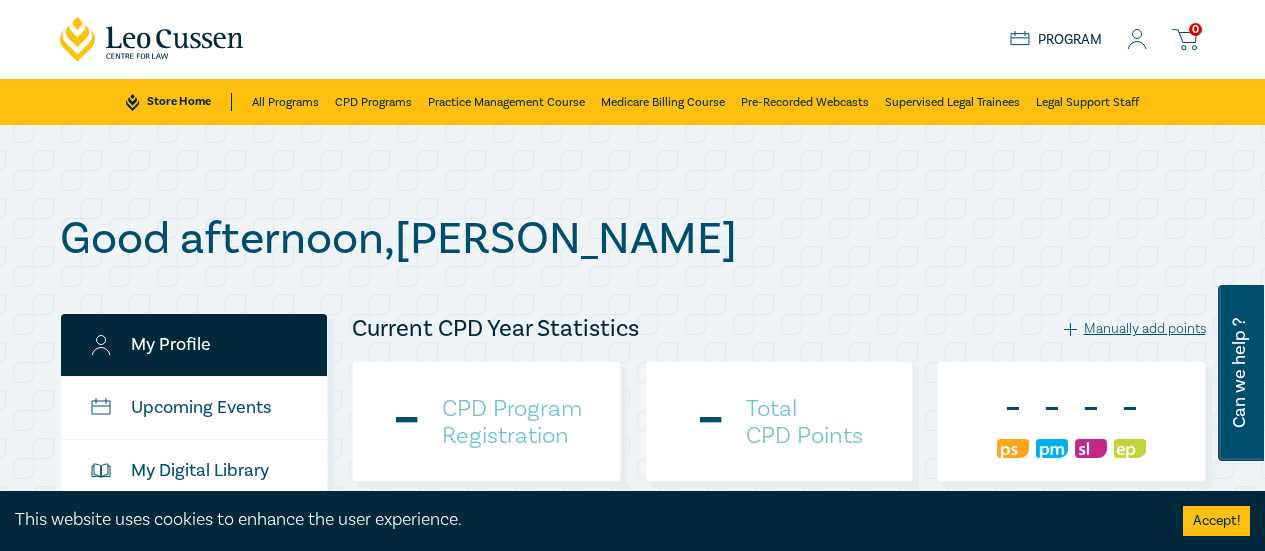 scroll, scrollTop: 0, scrollLeft: 0, axis: both 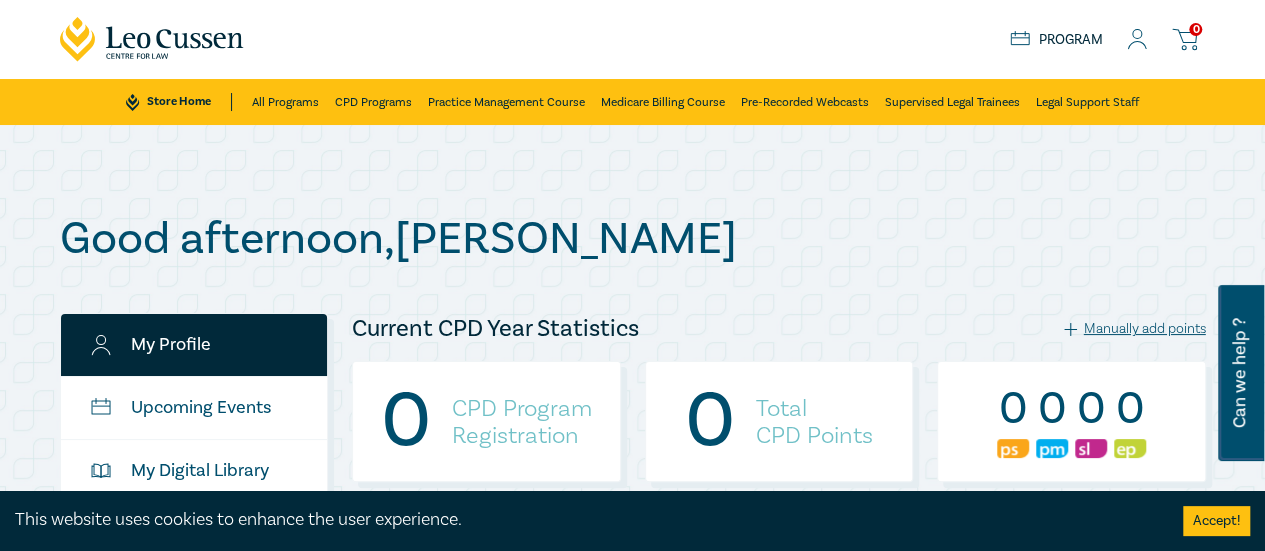 click on "0 $ NaN  Store Home About us Program 0" at bounding box center [633, 39] 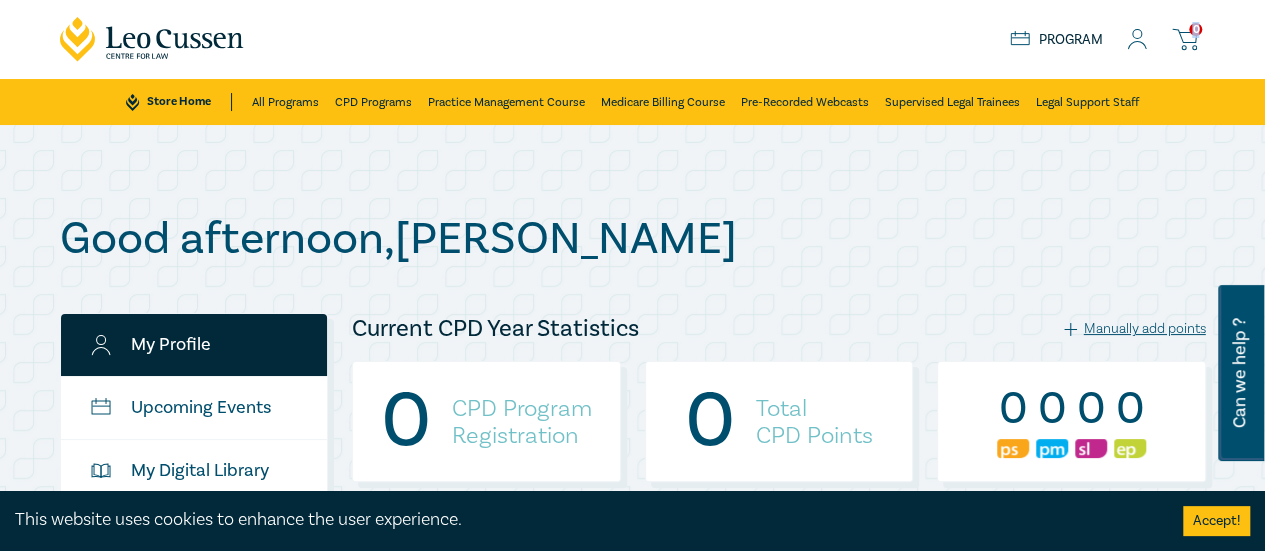 click 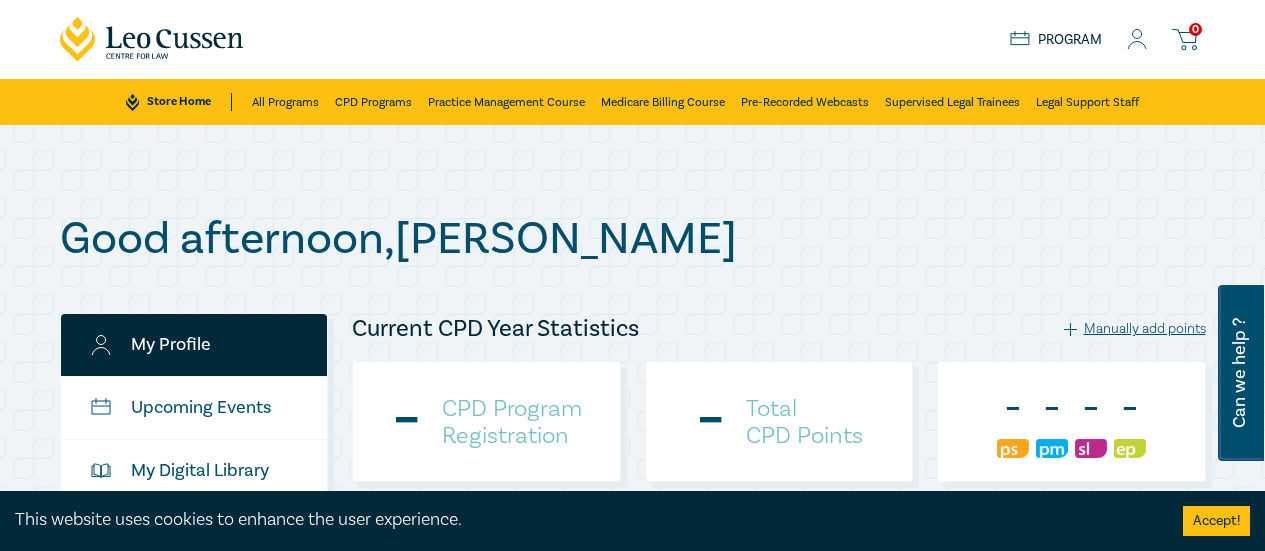 scroll, scrollTop: 0, scrollLeft: 0, axis: both 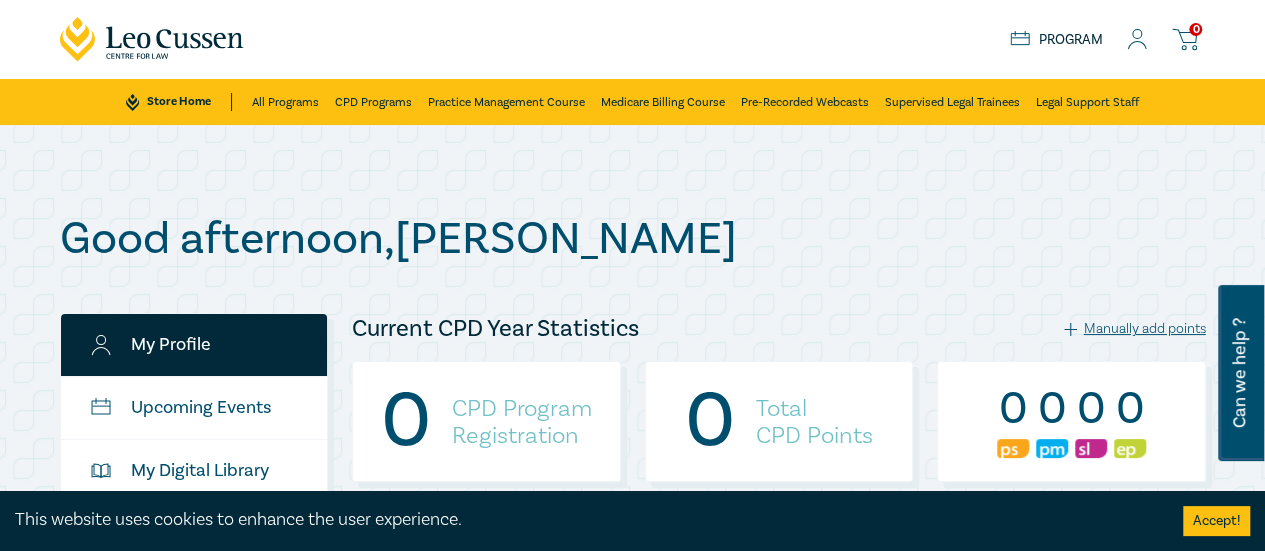 click on "My Profile" at bounding box center (194, 345) 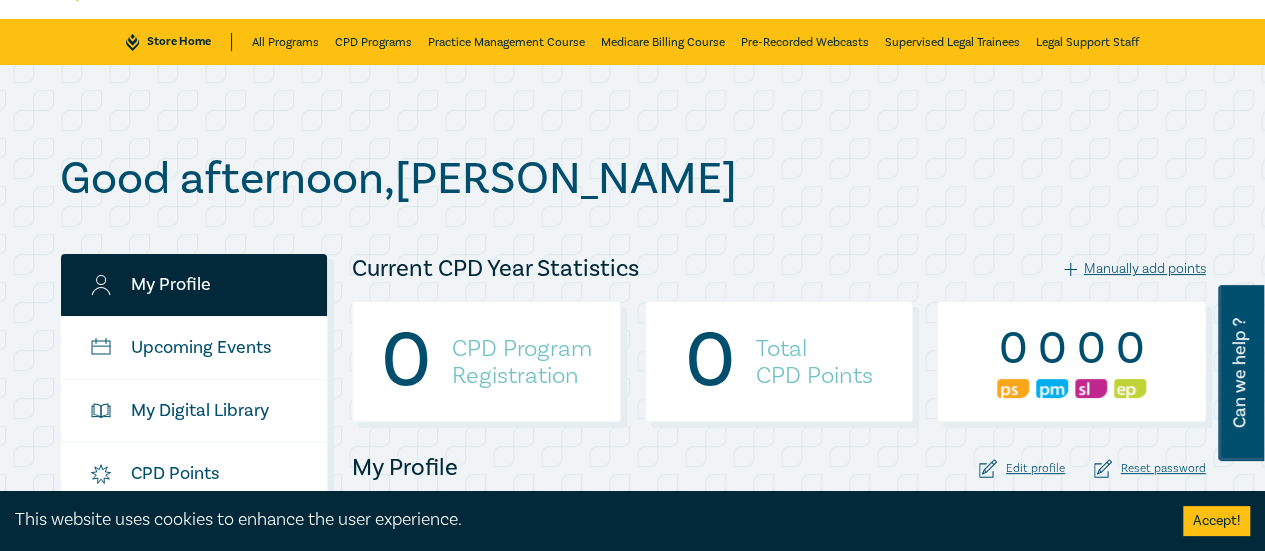 scroll, scrollTop: 80, scrollLeft: 0, axis: vertical 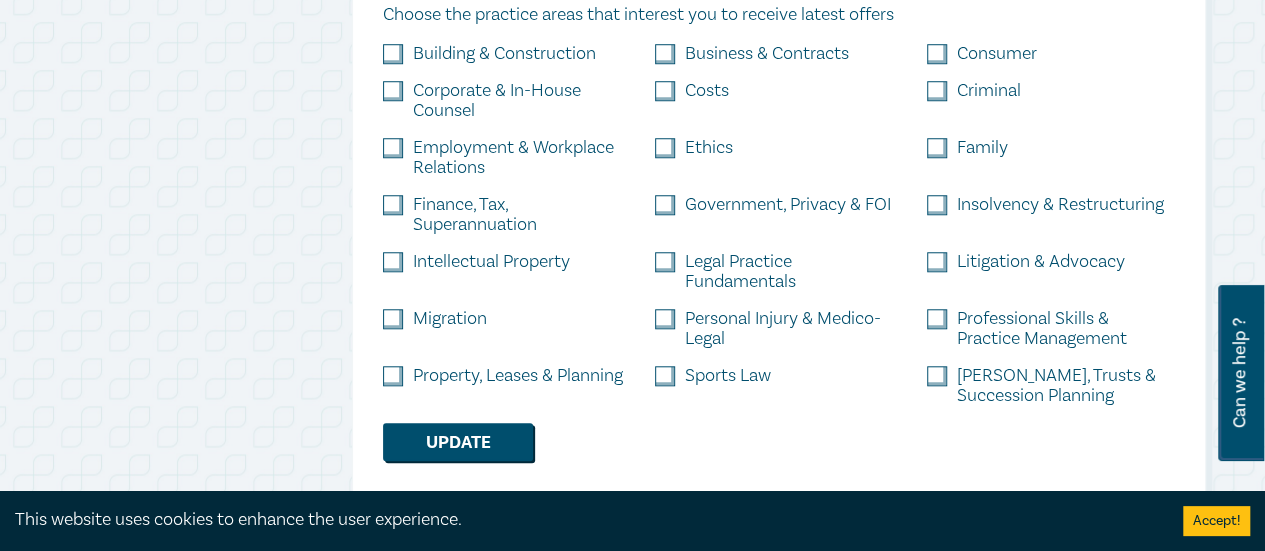 click at bounding box center (937, 376) 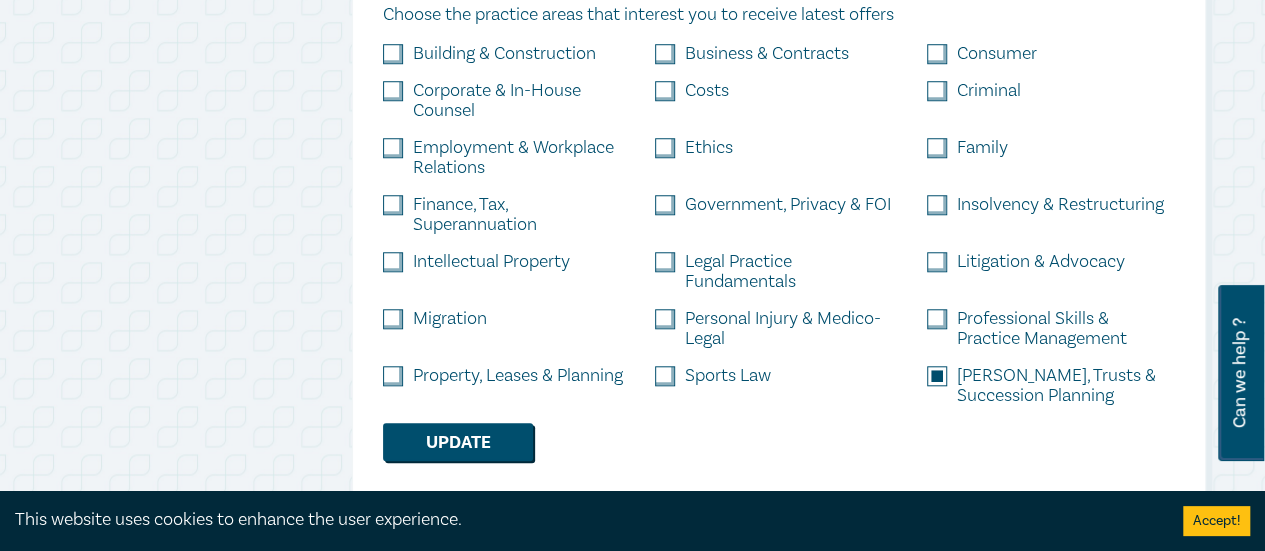checkbox on "true" 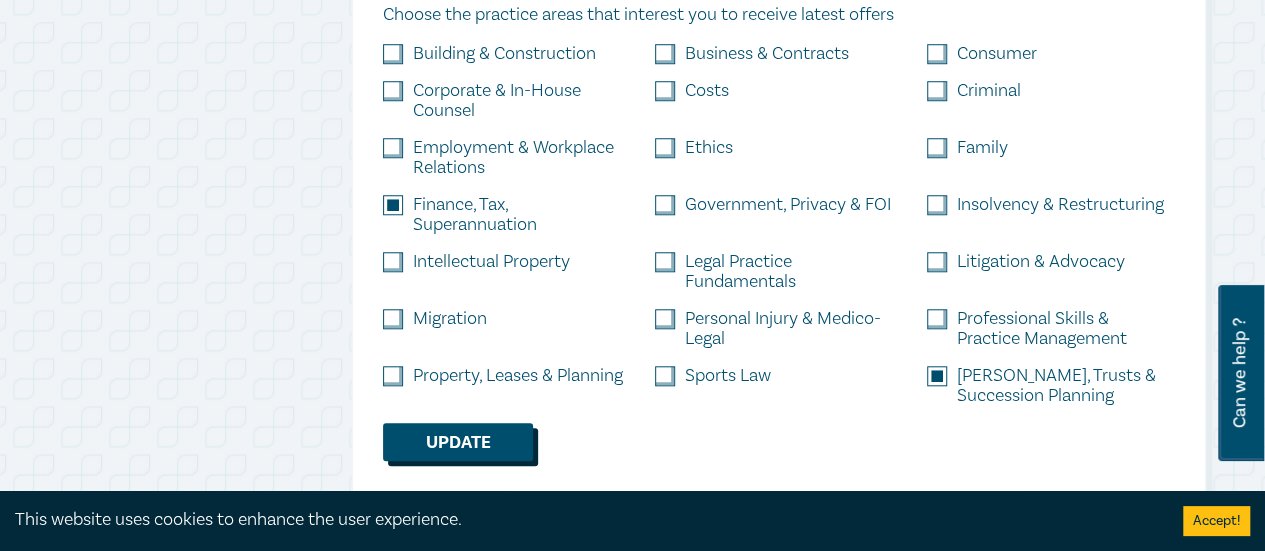 click on "Update" at bounding box center [458, 442] 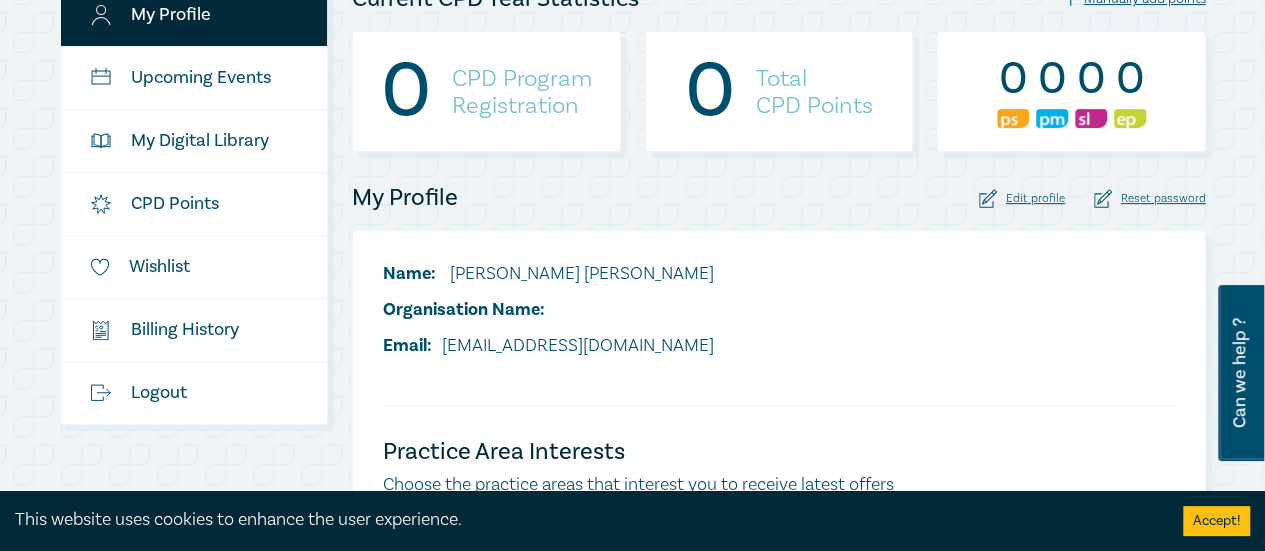 scroll, scrollTop: 307, scrollLeft: 0, axis: vertical 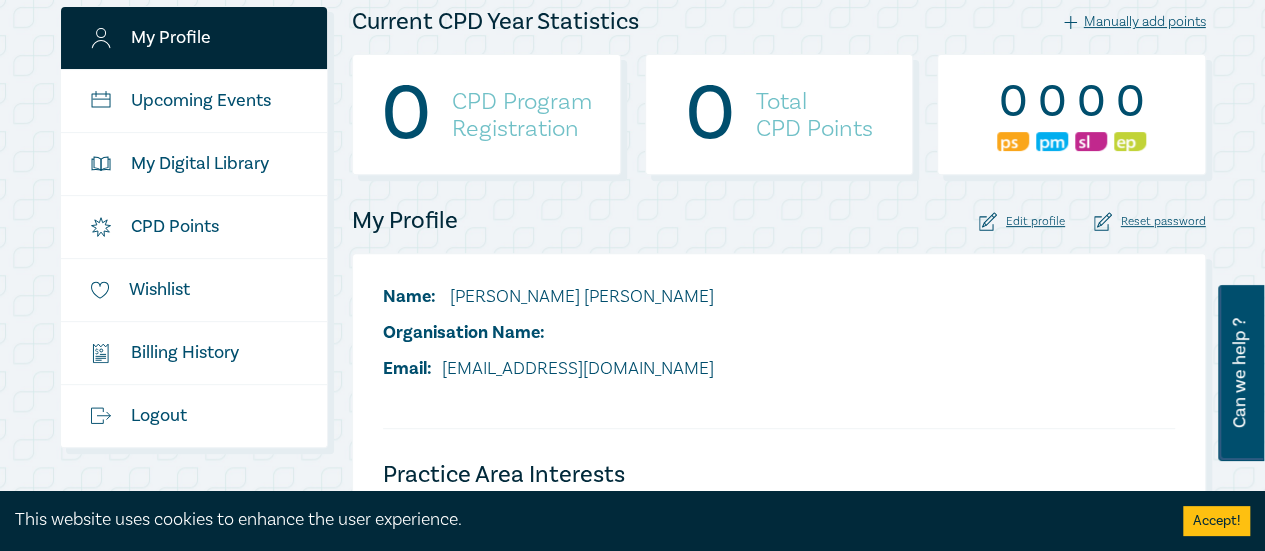 click on "Reset password" at bounding box center [1150, 221] 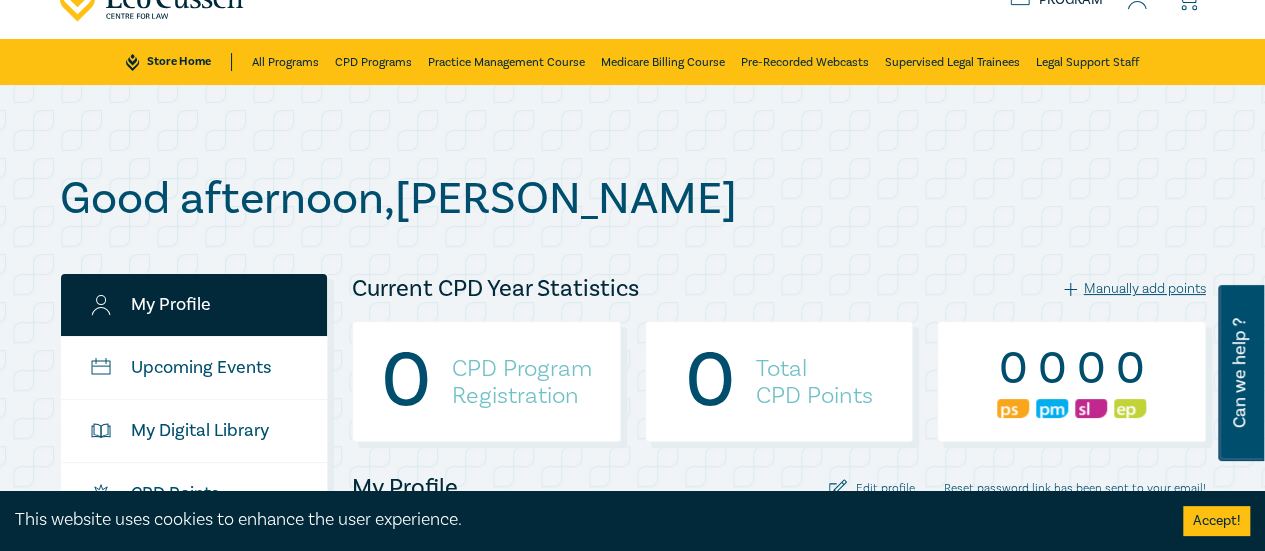 scroll, scrollTop: 0, scrollLeft: 0, axis: both 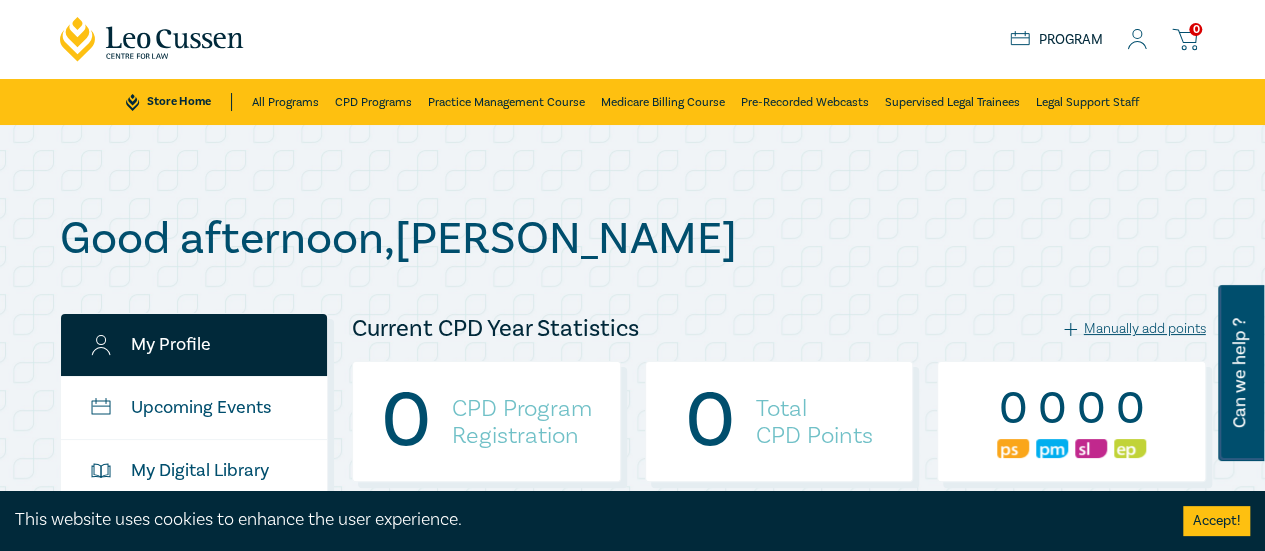 click 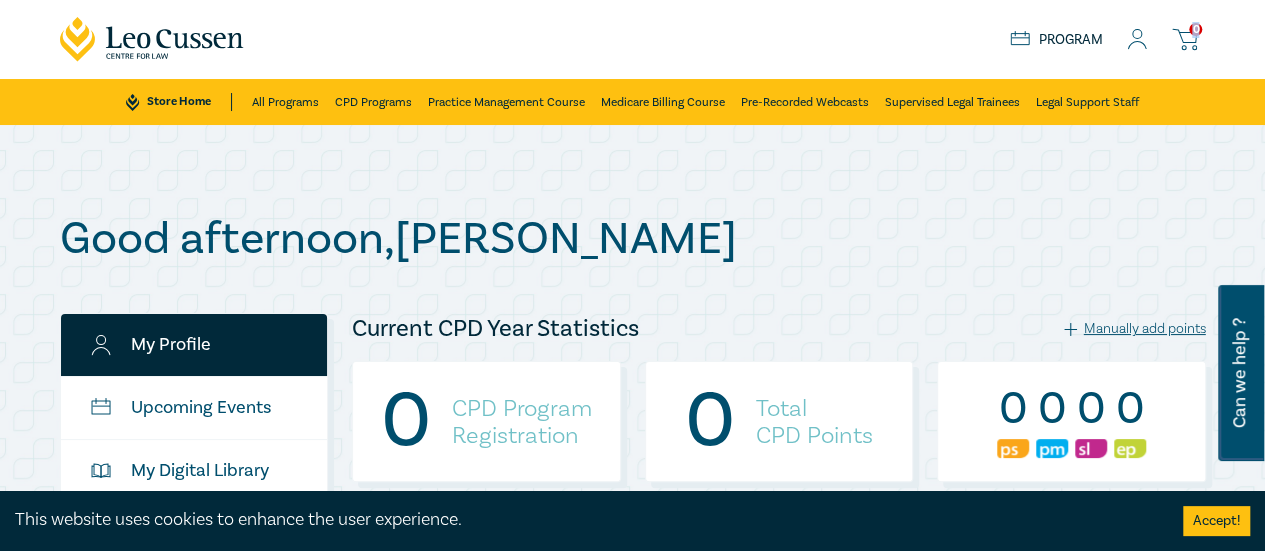 click 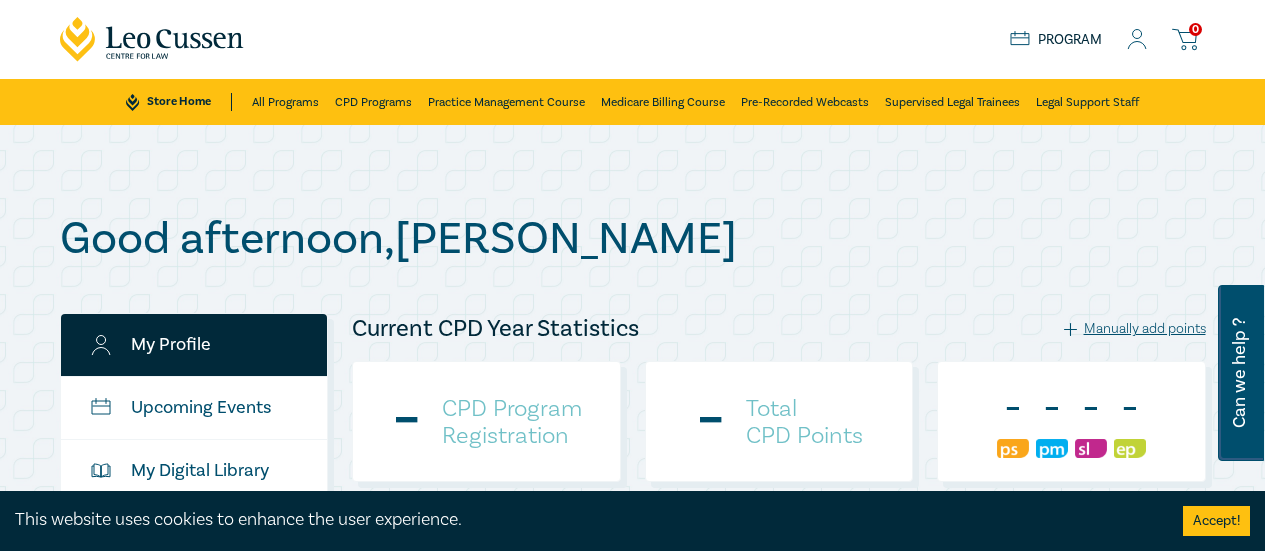scroll, scrollTop: 0, scrollLeft: 0, axis: both 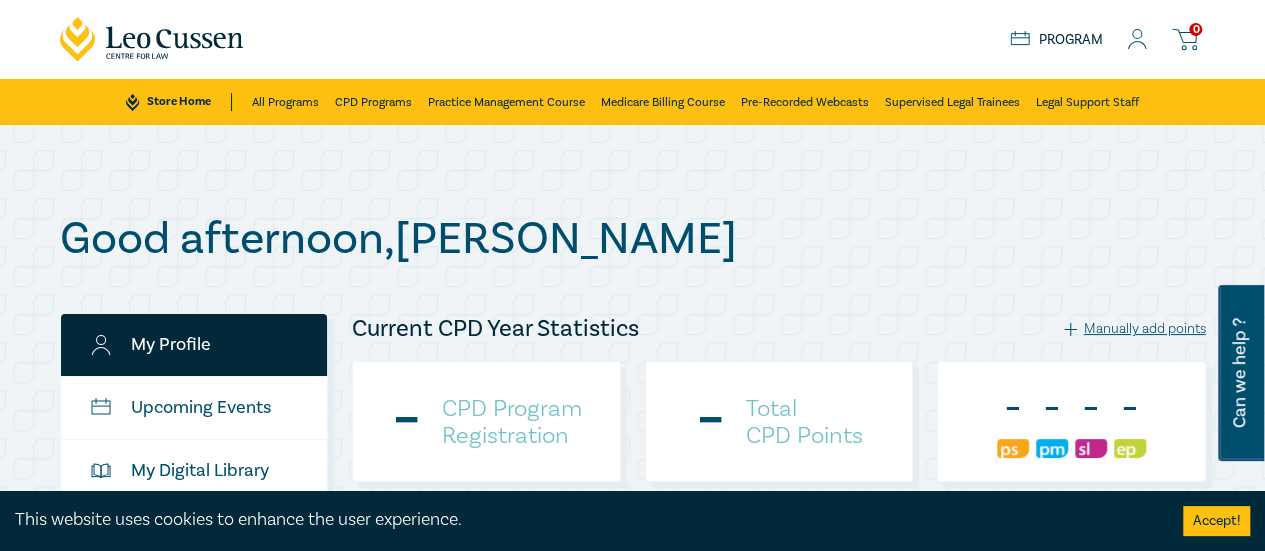 click 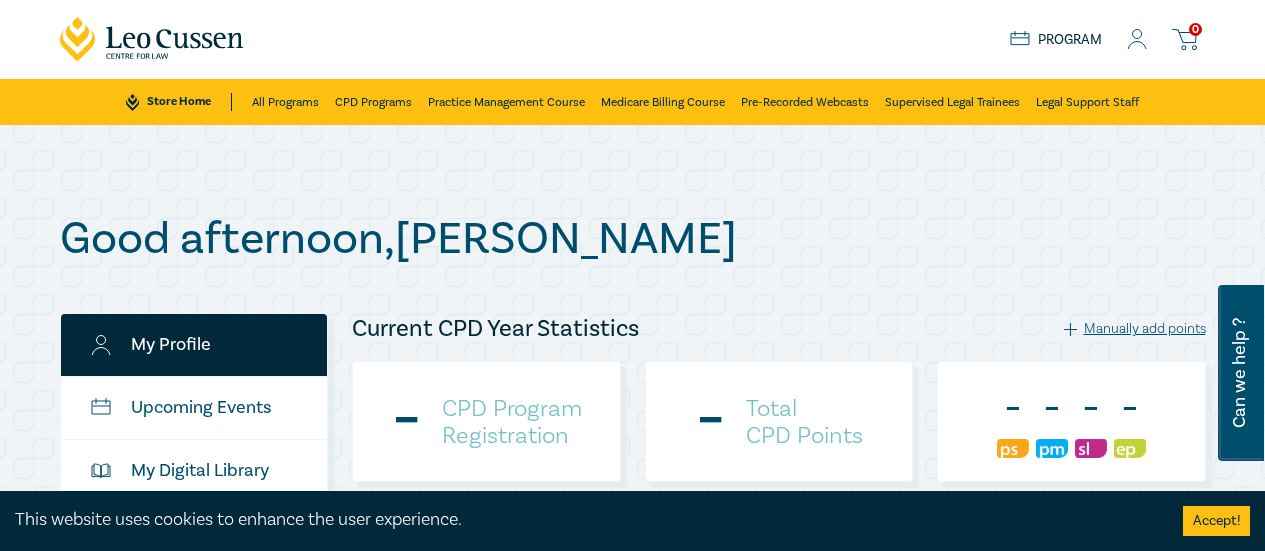 scroll, scrollTop: 0, scrollLeft: 0, axis: both 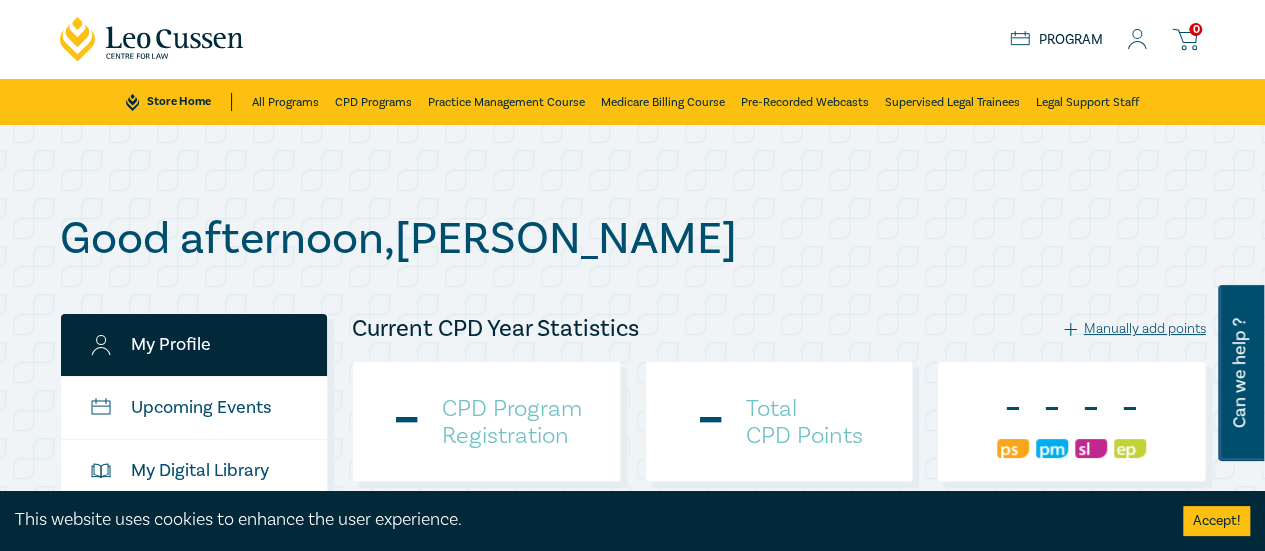 checkbox on "true" 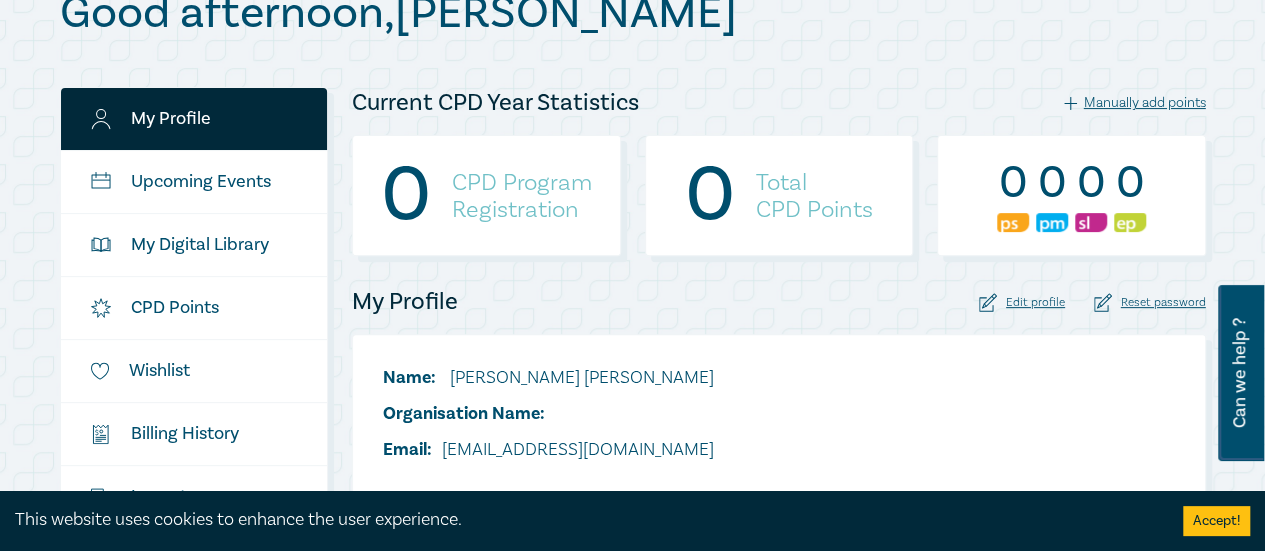 scroll, scrollTop: 400, scrollLeft: 0, axis: vertical 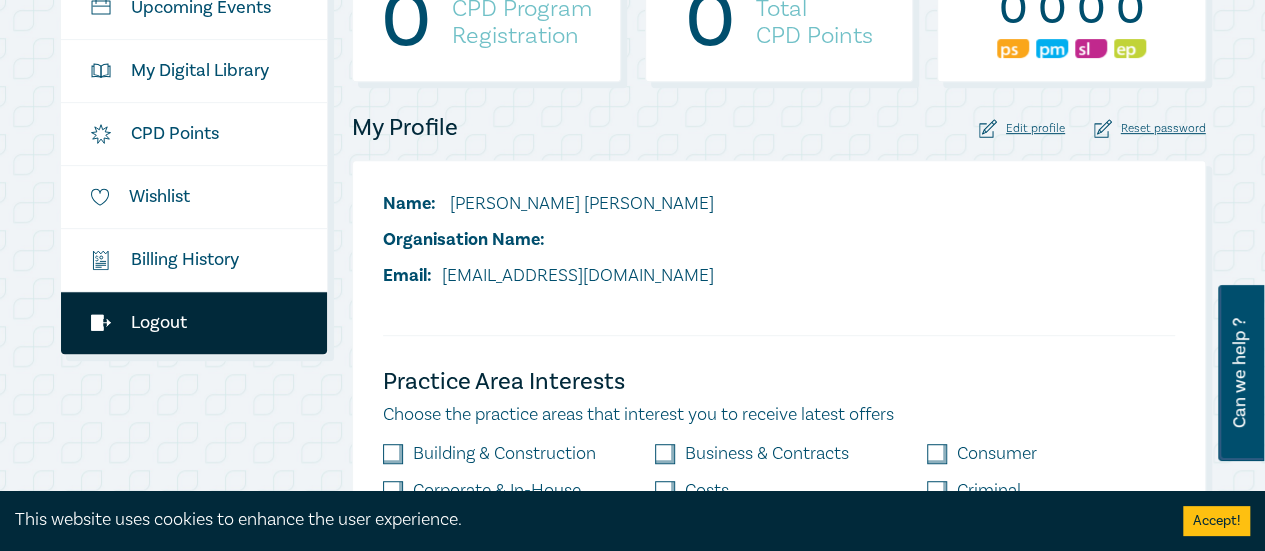 click on "Logout" at bounding box center (194, 323) 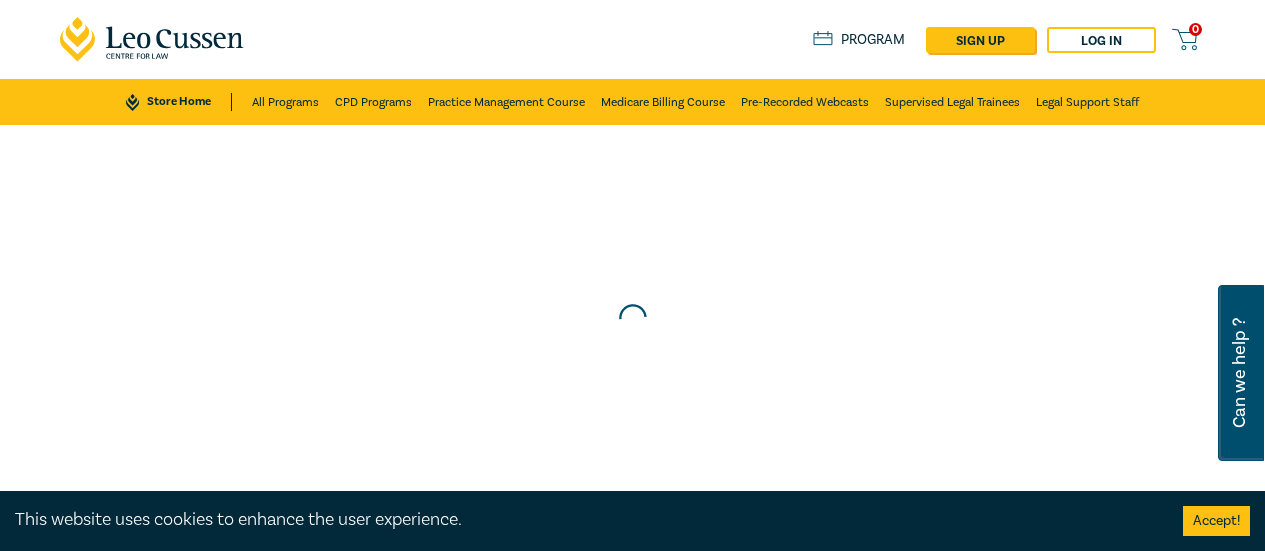 scroll, scrollTop: 0, scrollLeft: 0, axis: both 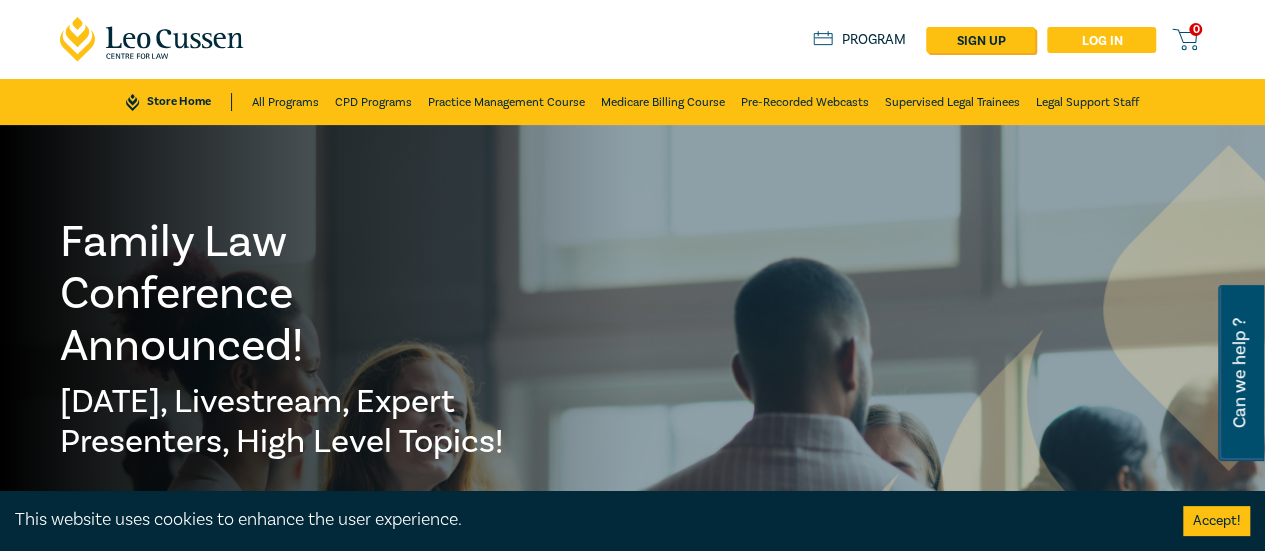 click on "Log in" at bounding box center [1101, 40] 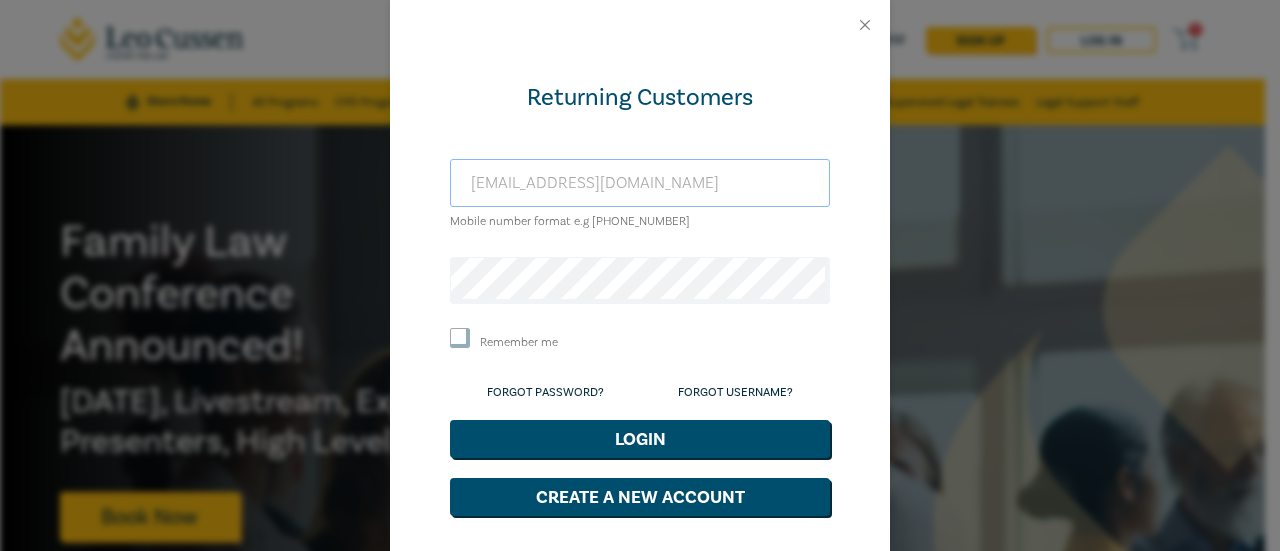 click on "[EMAIL_ADDRESS][DOMAIN_NAME]" at bounding box center (640, 183) 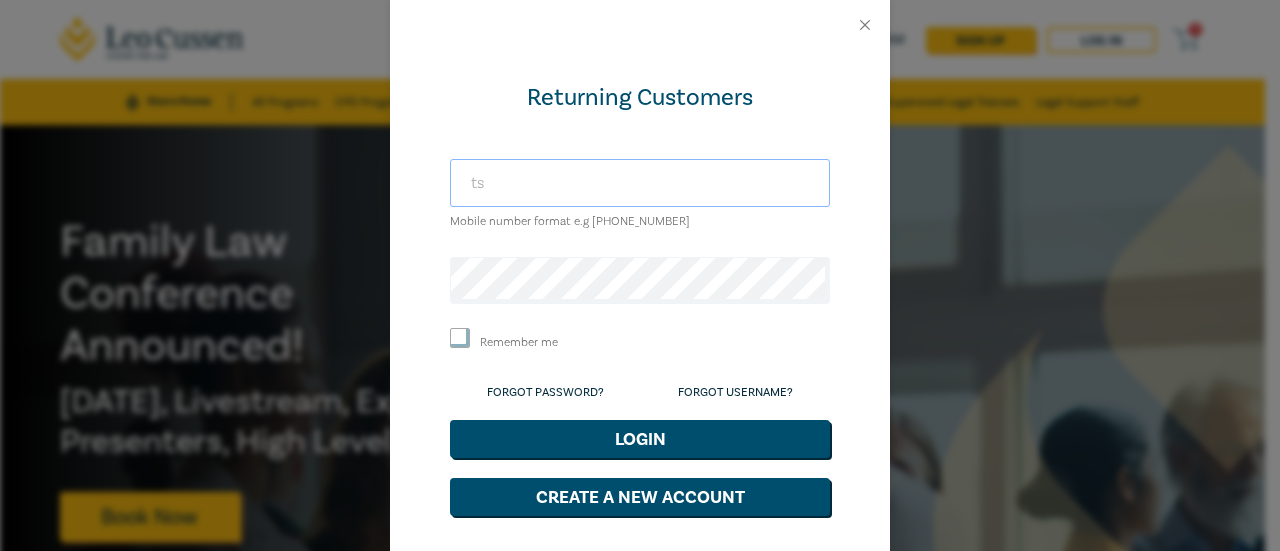 type on "t" 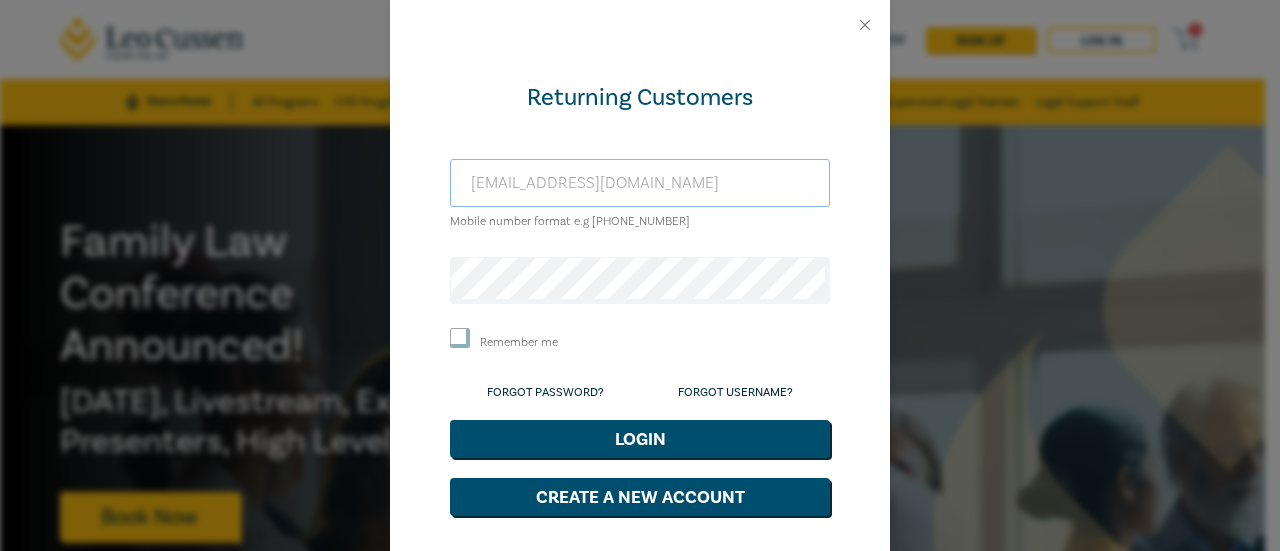 type on "[EMAIL_ADDRESS][DOMAIN_NAME]" 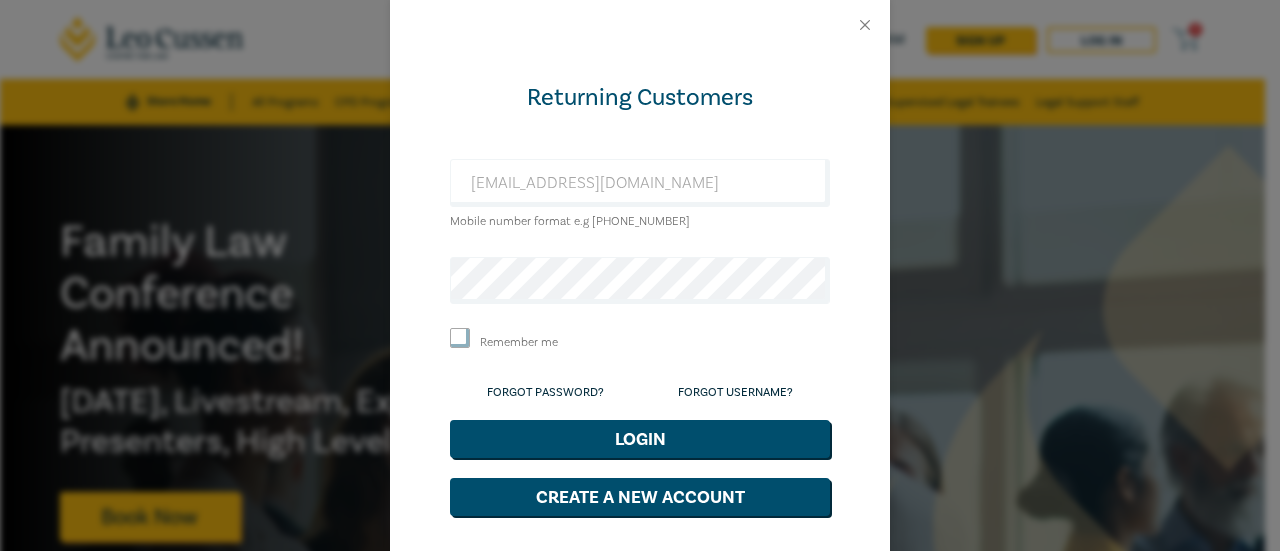 click on "Remember me" at bounding box center [460, 338] 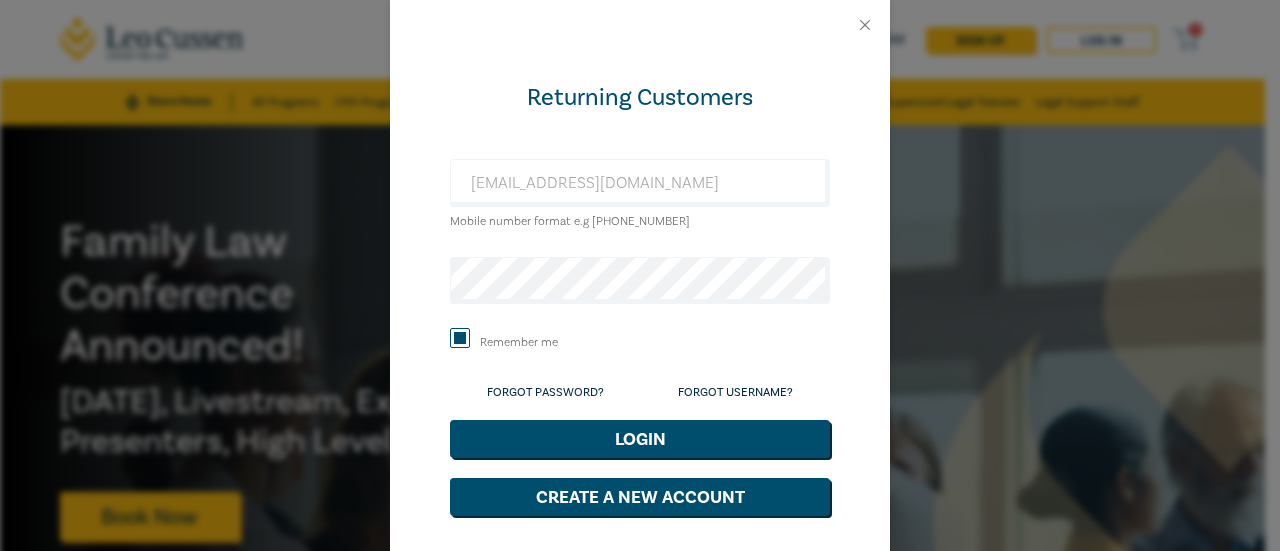checkbox on "true" 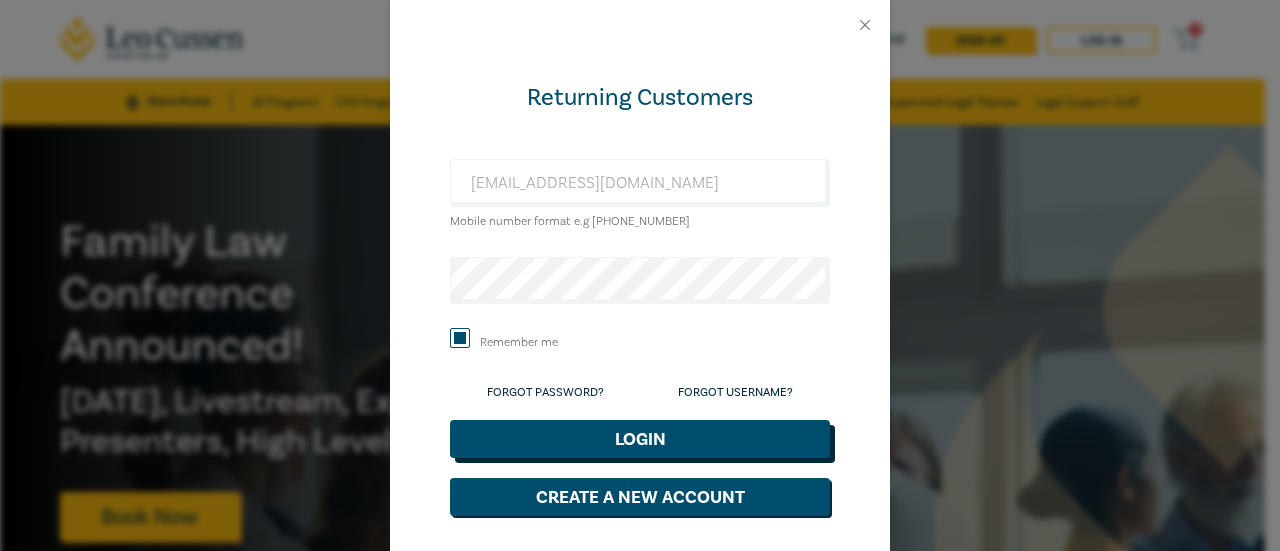 click on "Login" at bounding box center [640, 439] 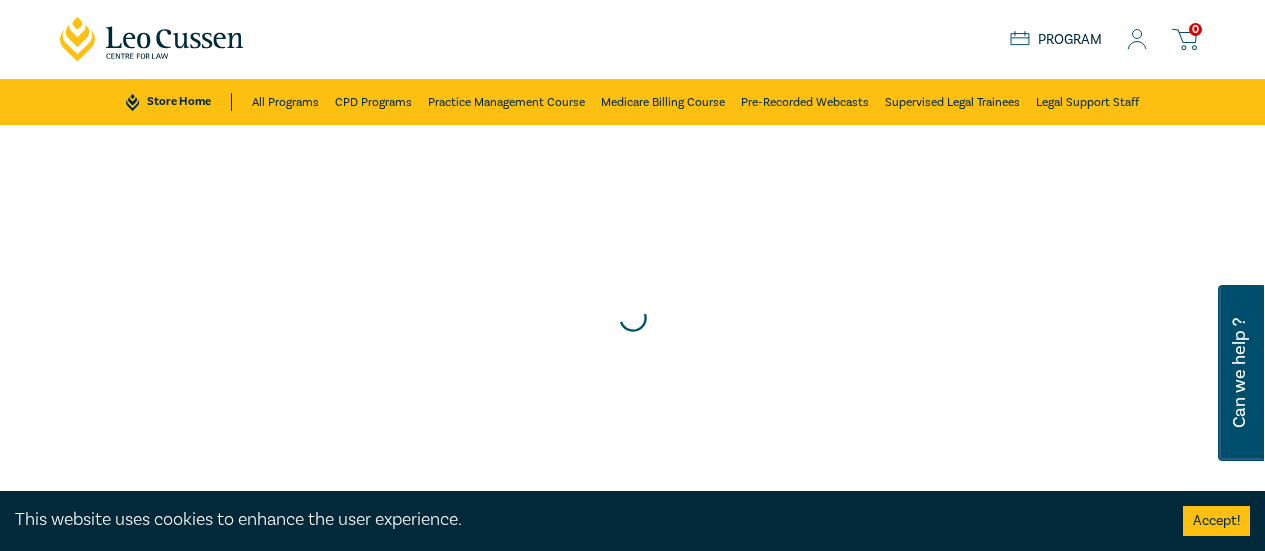 scroll, scrollTop: 0, scrollLeft: 0, axis: both 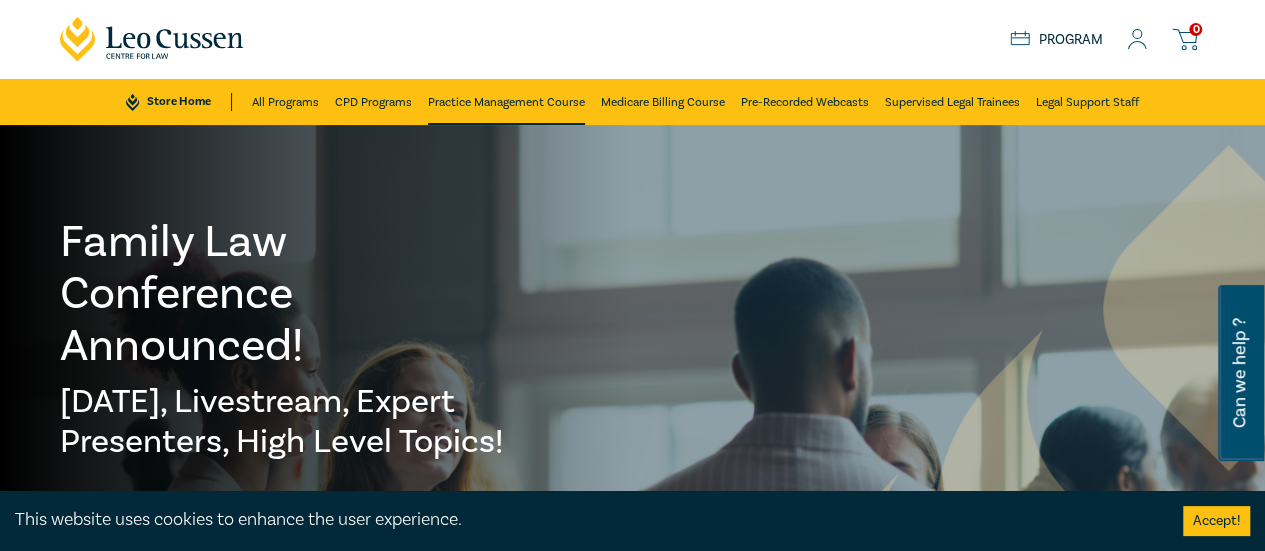 click on "Practice Management Course" at bounding box center (506, 102) 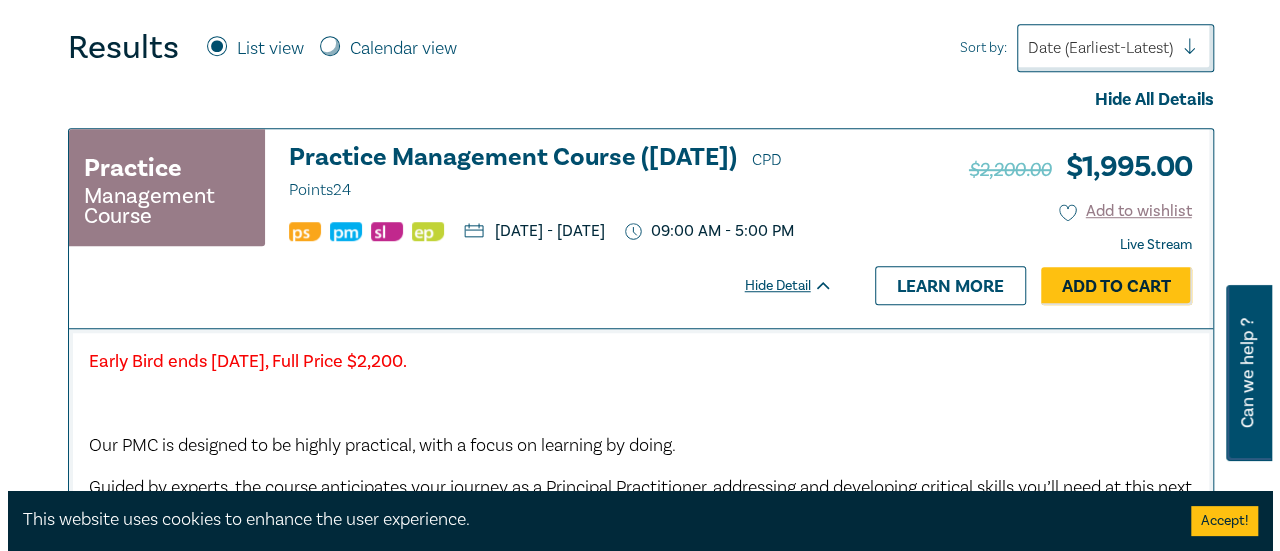 scroll, scrollTop: 640, scrollLeft: 0, axis: vertical 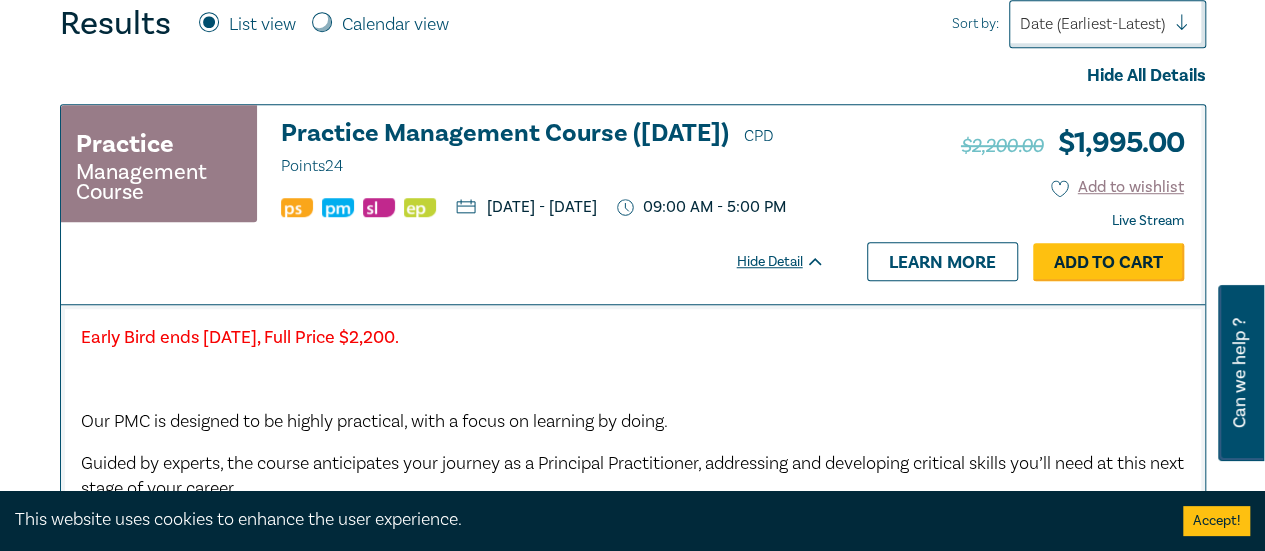 click on "Add to Cart" at bounding box center (1108, 262) 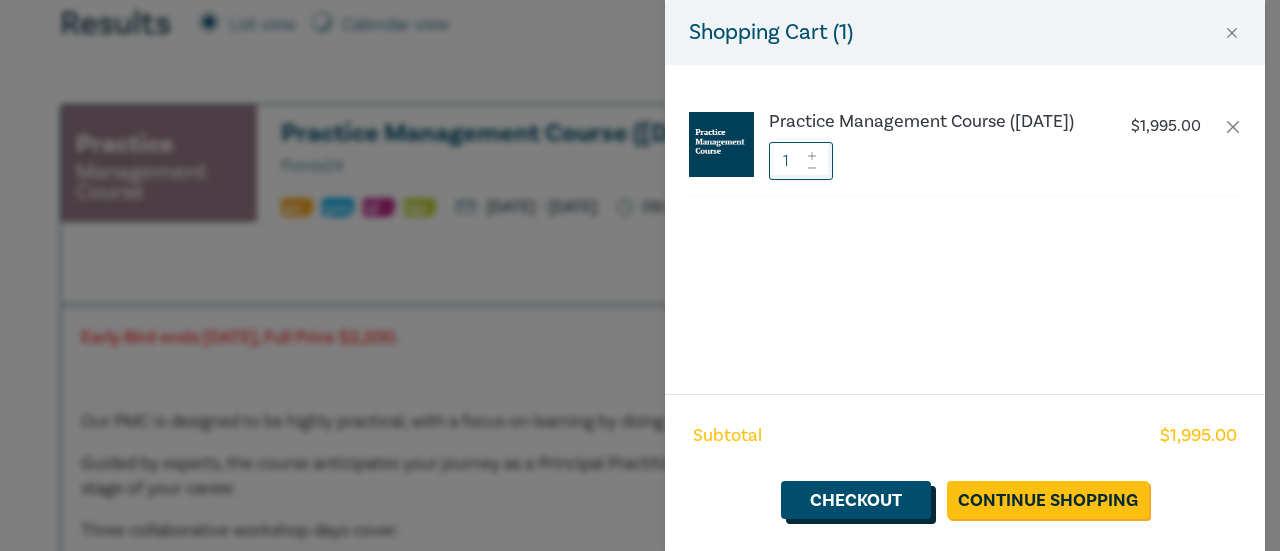 click on "Checkout" at bounding box center [856, 500] 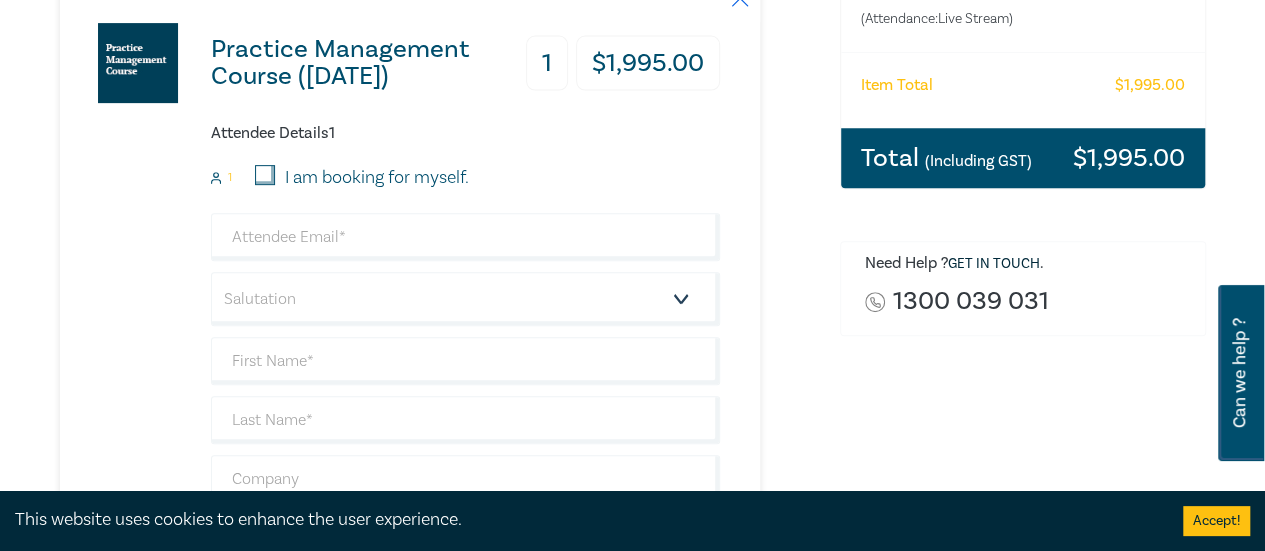 scroll, scrollTop: 400, scrollLeft: 0, axis: vertical 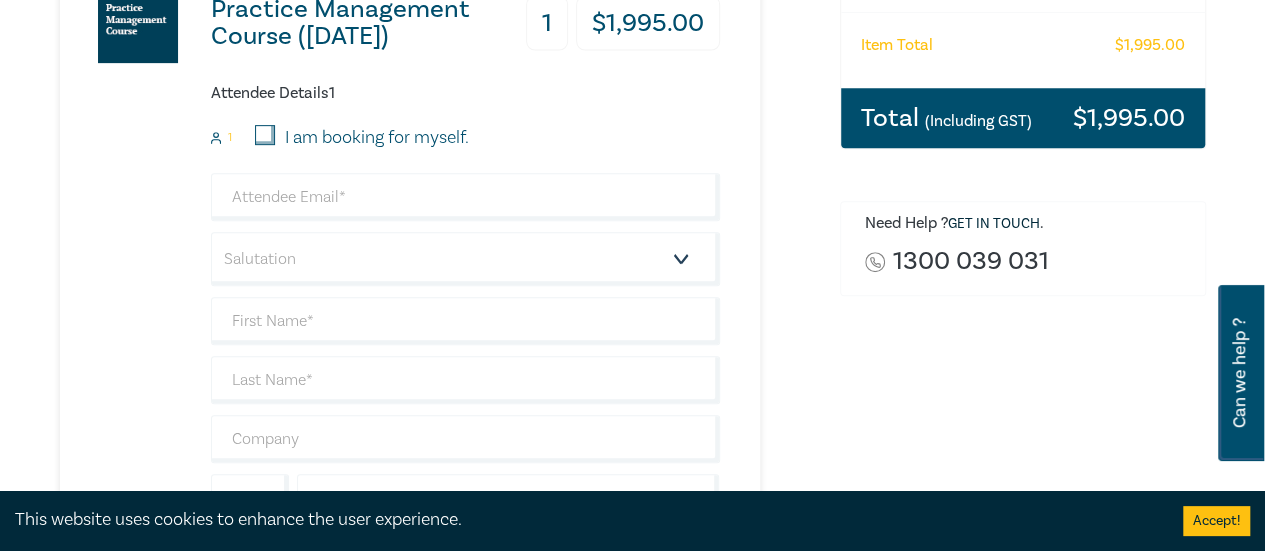 click on "I am booking for myself." at bounding box center (265, 135) 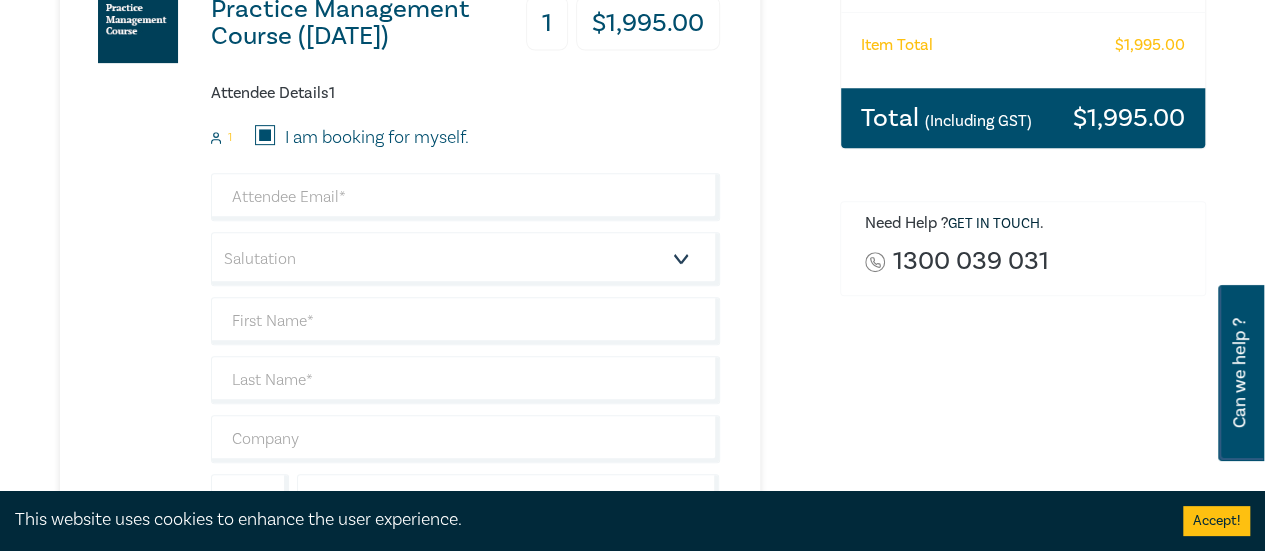 type on "[EMAIL_ADDRESS][DOMAIN_NAME]" 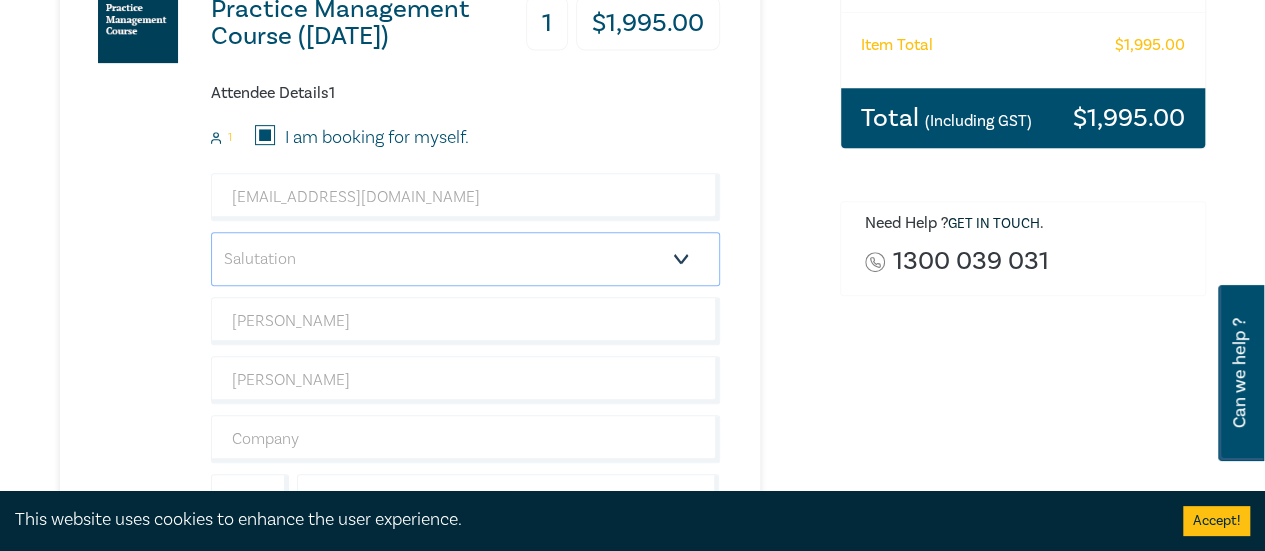 click on "Salutation Mr. Mrs. Ms. Miss Dr. Prof. Other" at bounding box center [465, 259] 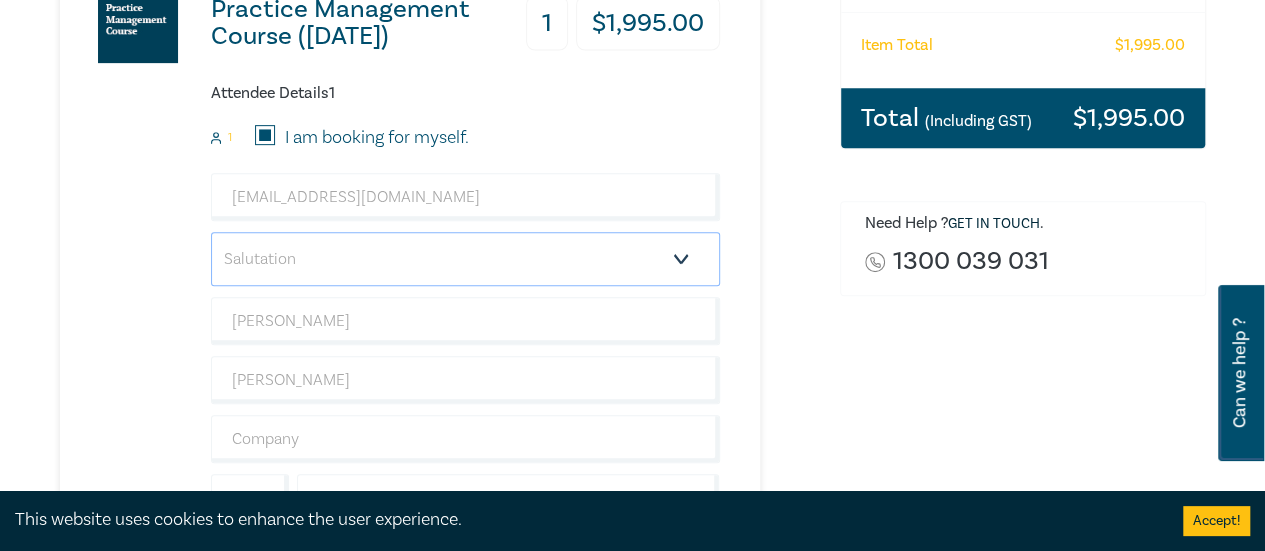 select on "Ms." 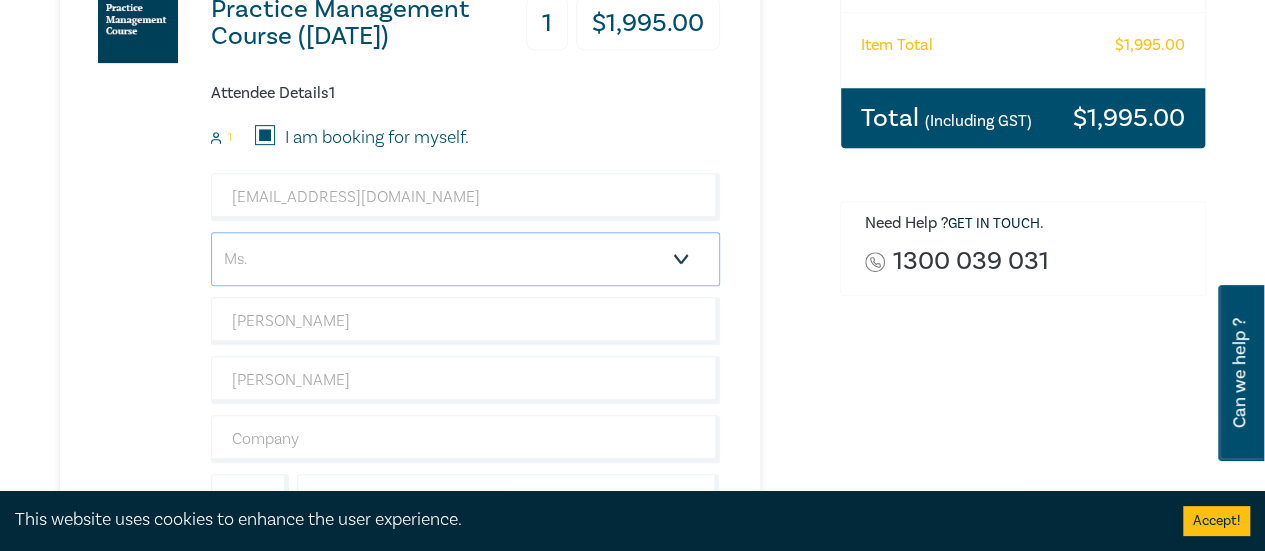 click on "Salutation Mr. Mrs. Ms. Miss Dr. Prof. Other" at bounding box center [465, 259] 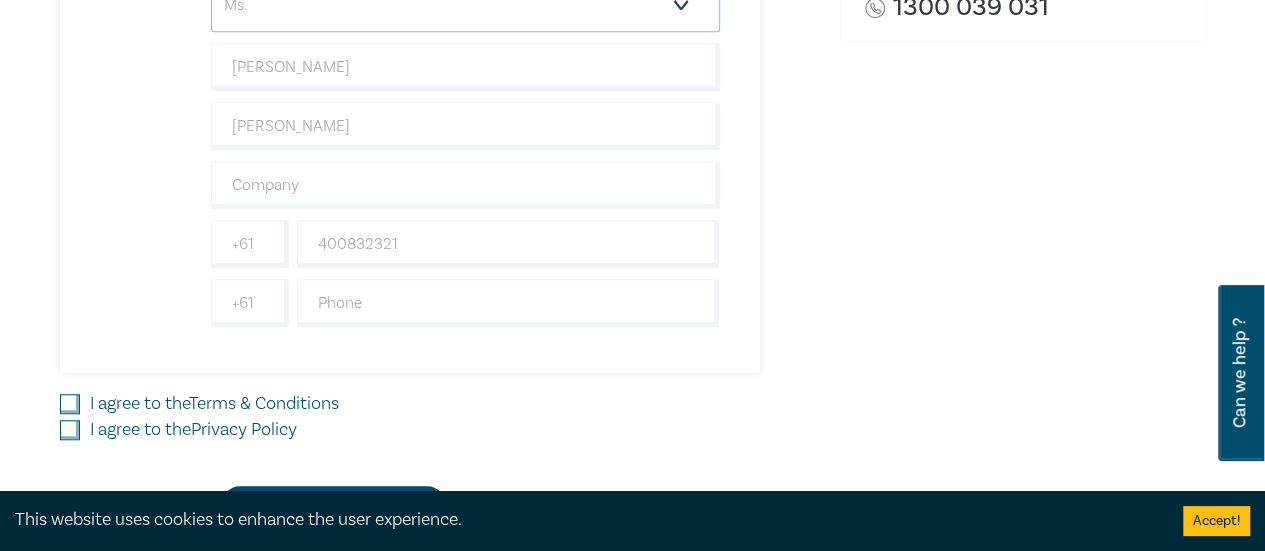 scroll, scrollTop: 680, scrollLeft: 0, axis: vertical 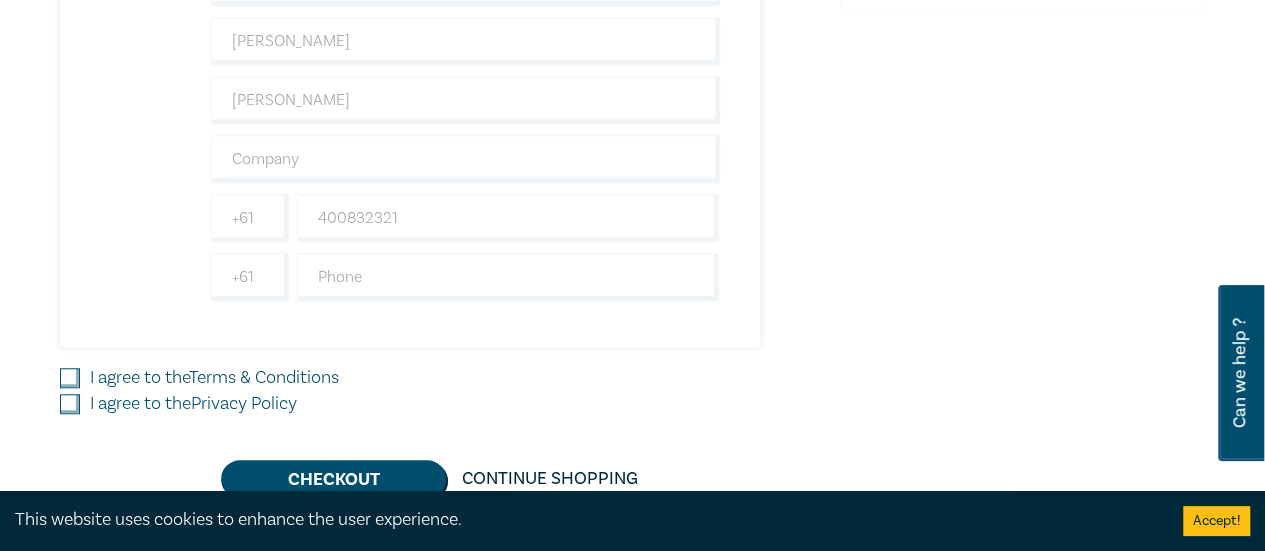 click on "I agree to the  Terms & Conditions" at bounding box center (70, 378) 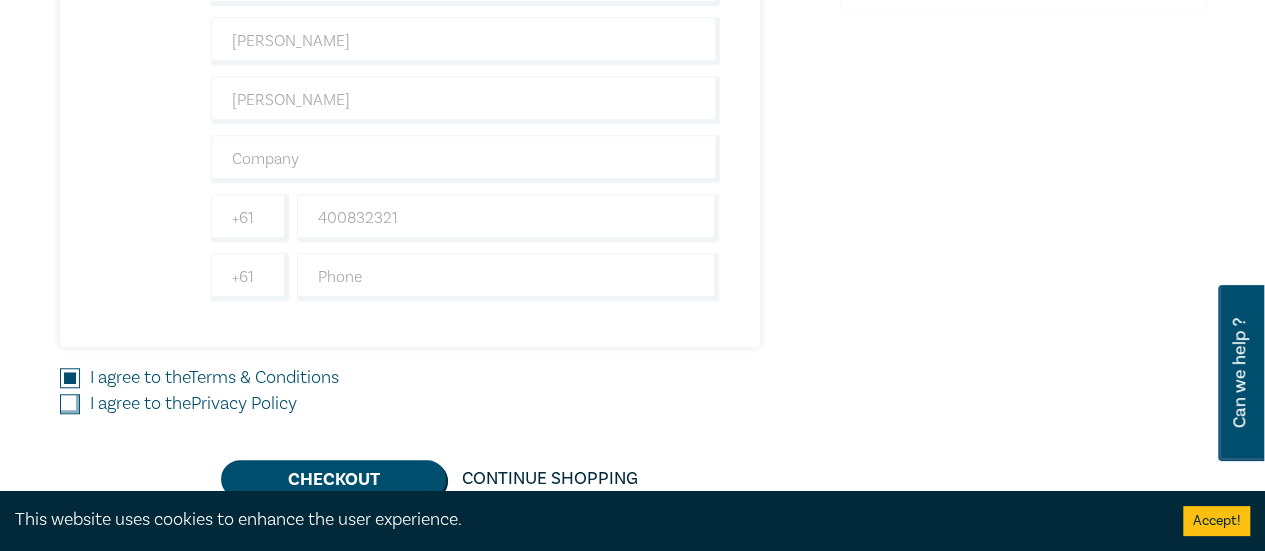 click on "I agree to the  Privacy Policy" at bounding box center (70, 404) 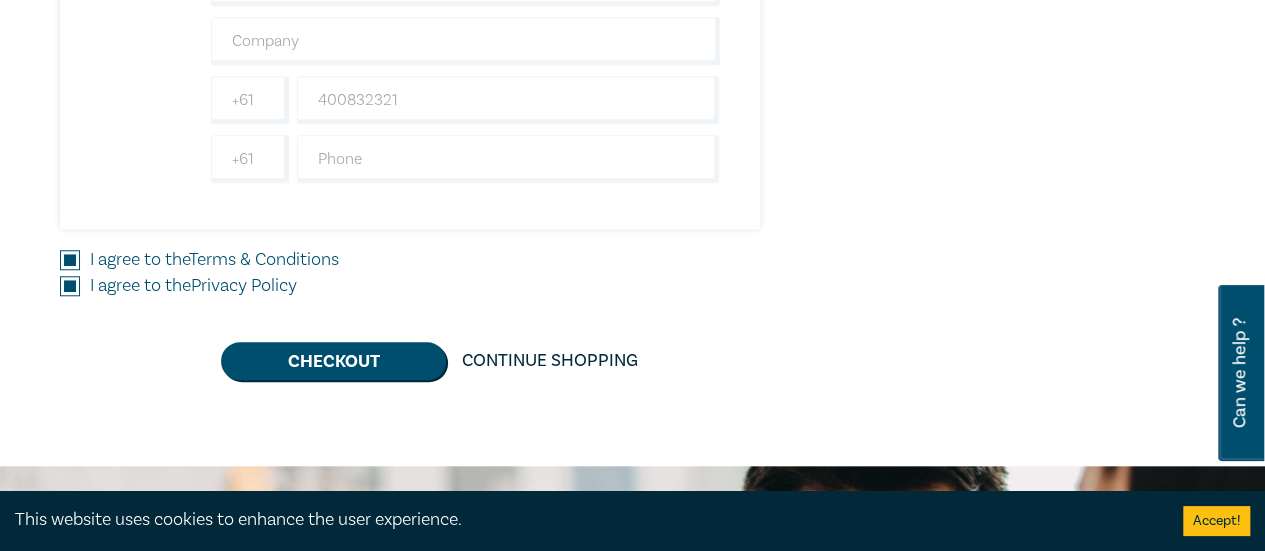 scroll, scrollTop: 800, scrollLeft: 0, axis: vertical 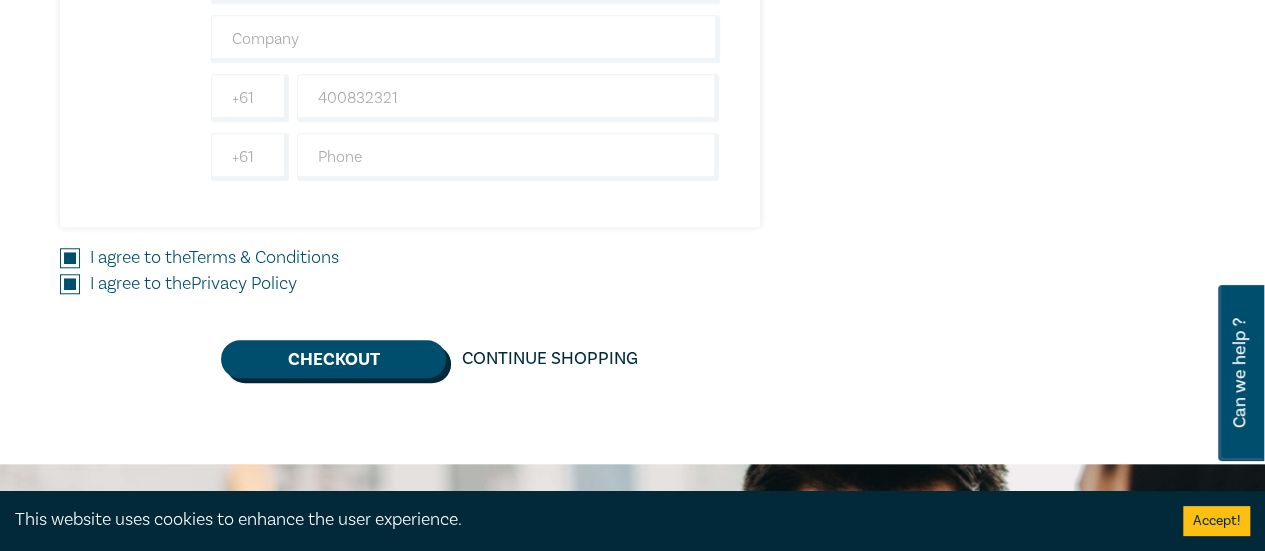 click on "Checkout" at bounding box center [333, 359] 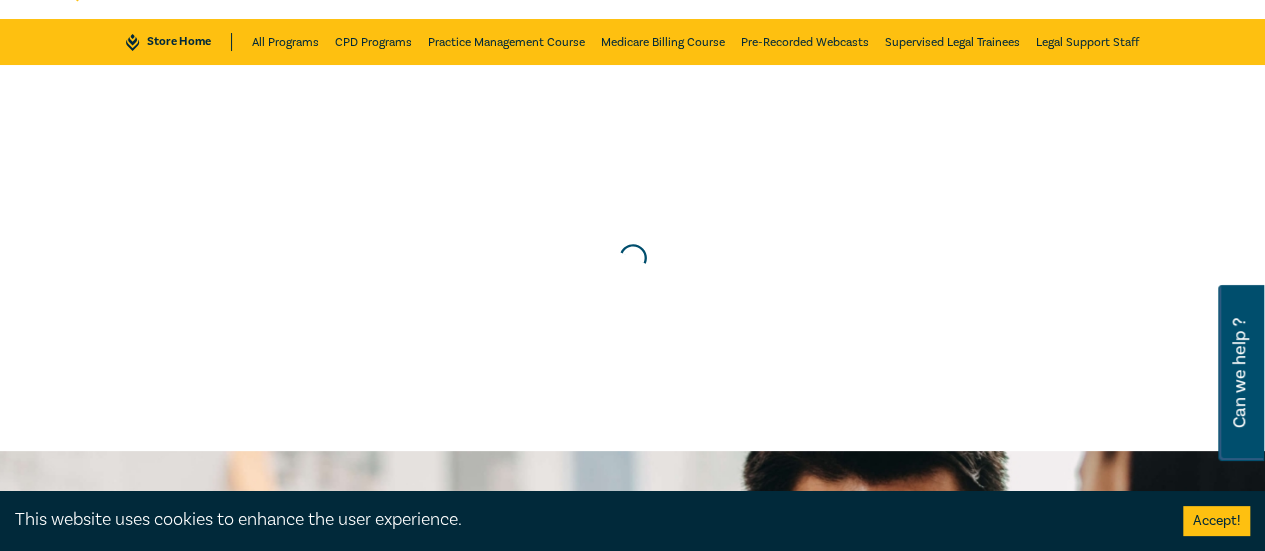 scroll, scrollTop: 0, scrollLeft: 0, axis: both 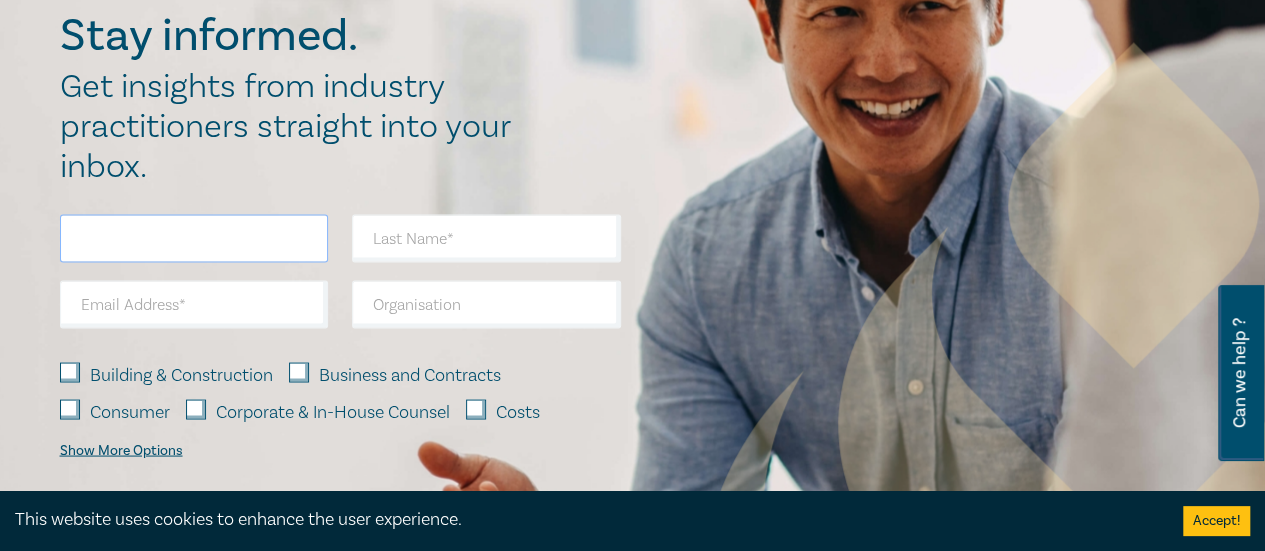 click at bounding box center (194, 238) 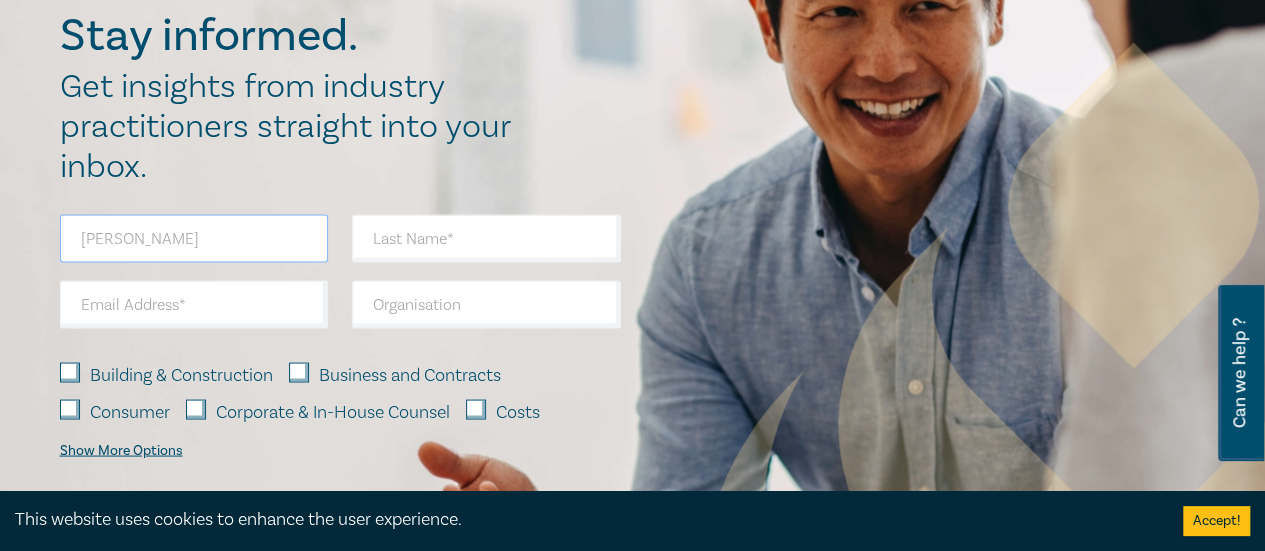 click on "tracey" at bounding box center [194, 238] 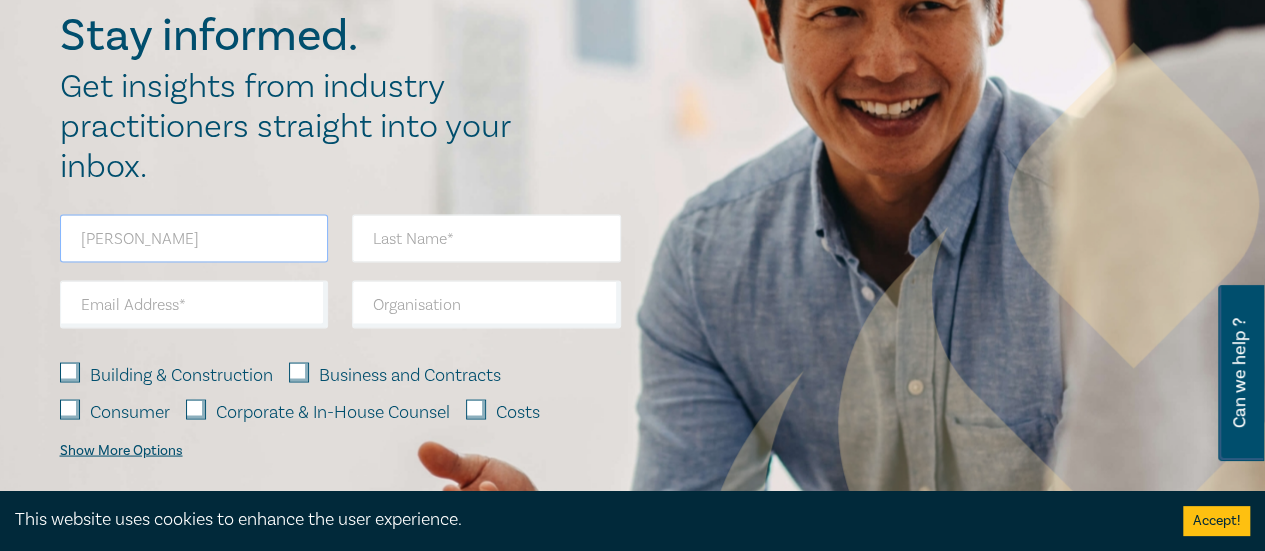 type on "[PERSON_NAME]" 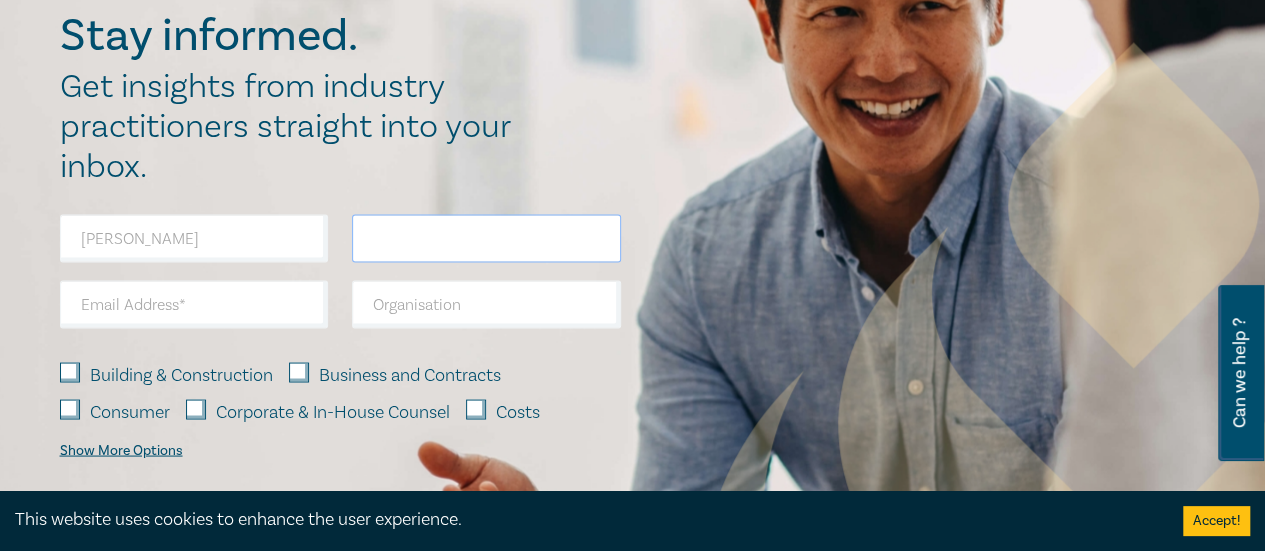 click at bounding box center [486, 238] 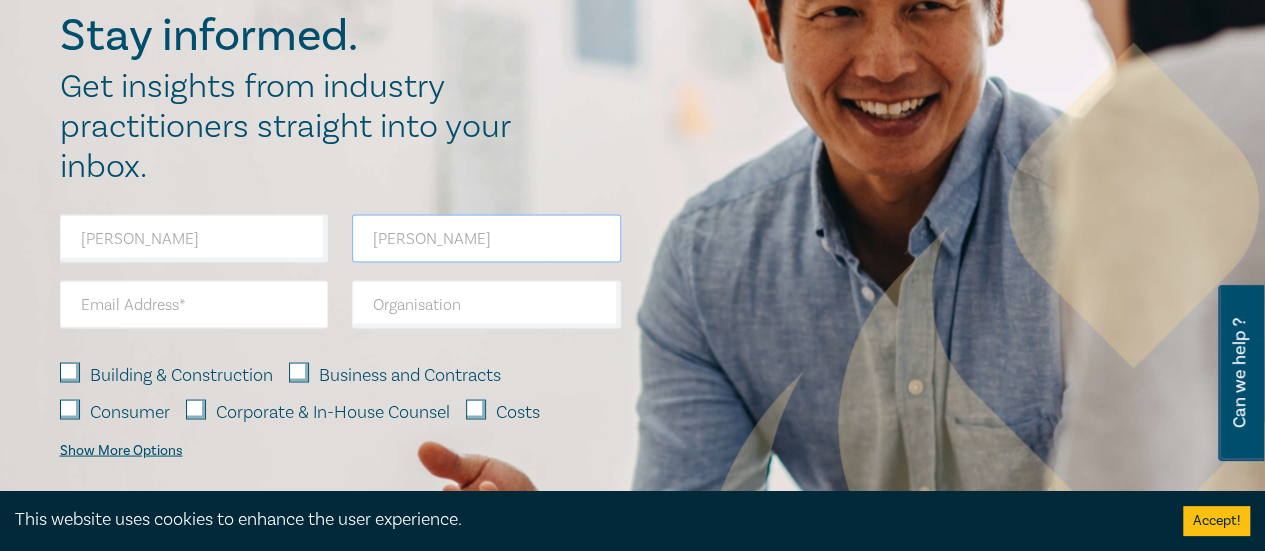 type on "[PERSON_NAME]" 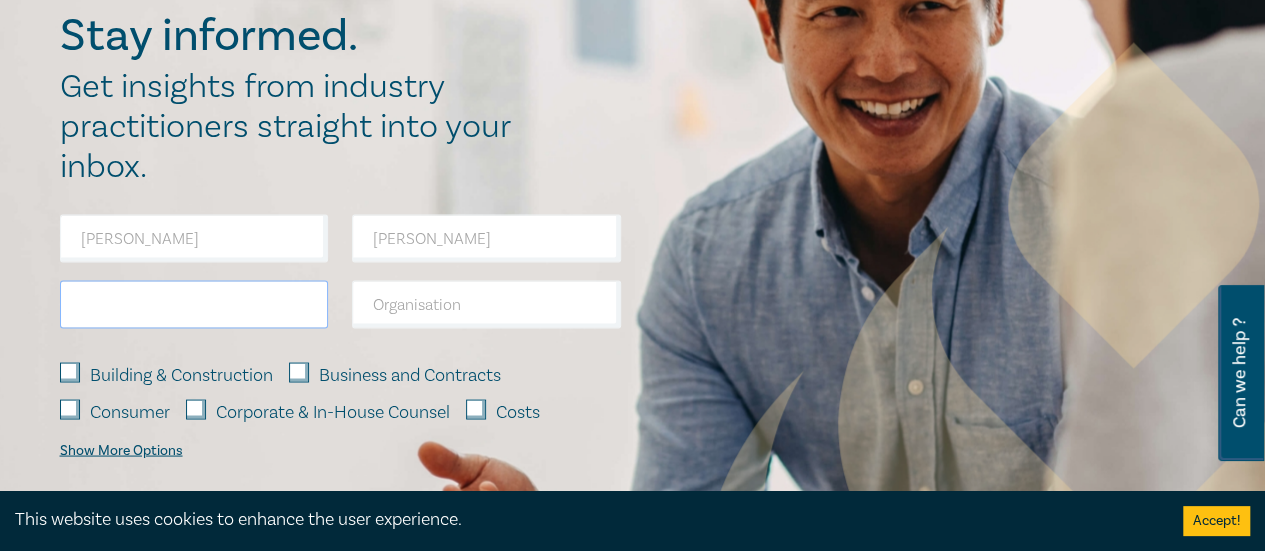click at bounding box center (194, 304) 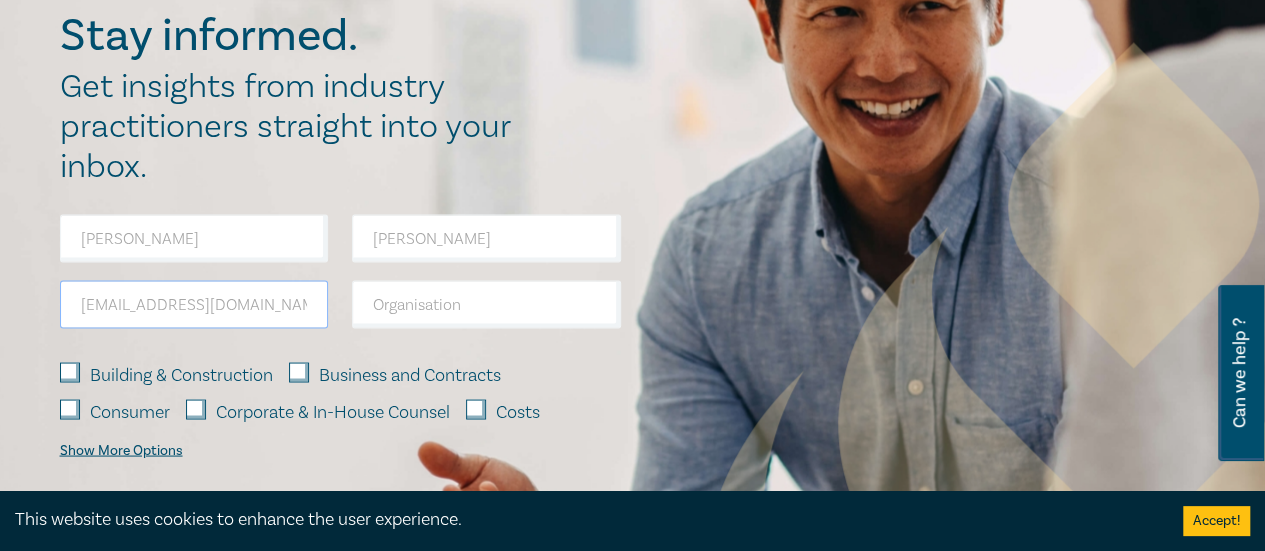 type on "[EMAIL_ADDRESS][DOMAIN_NAME]" 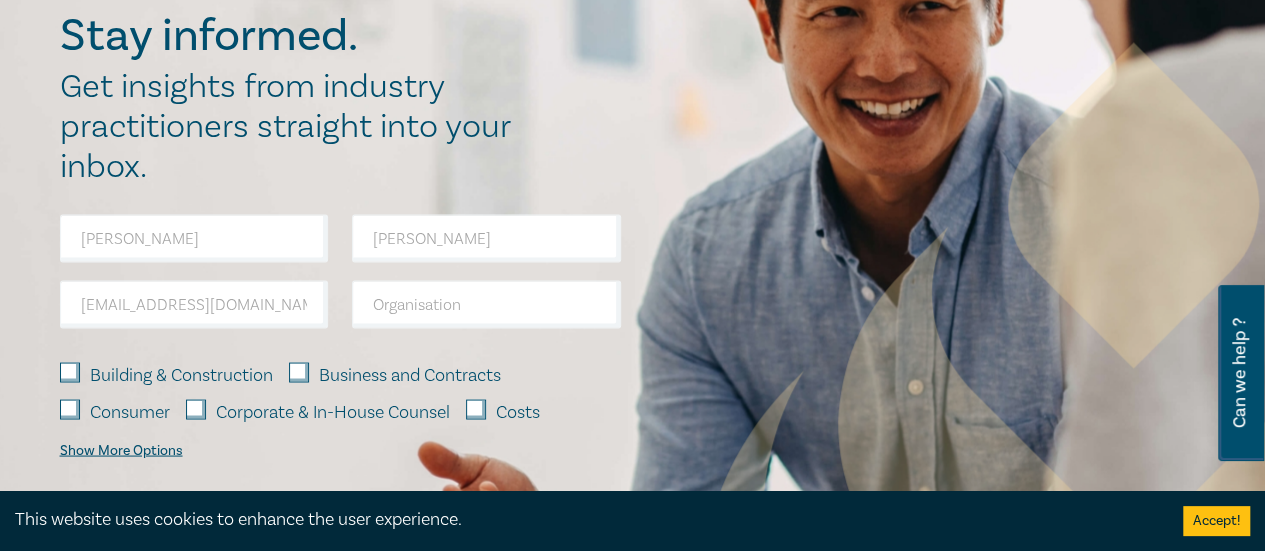 click on "Show More Options" at bounding box center [121, 450] 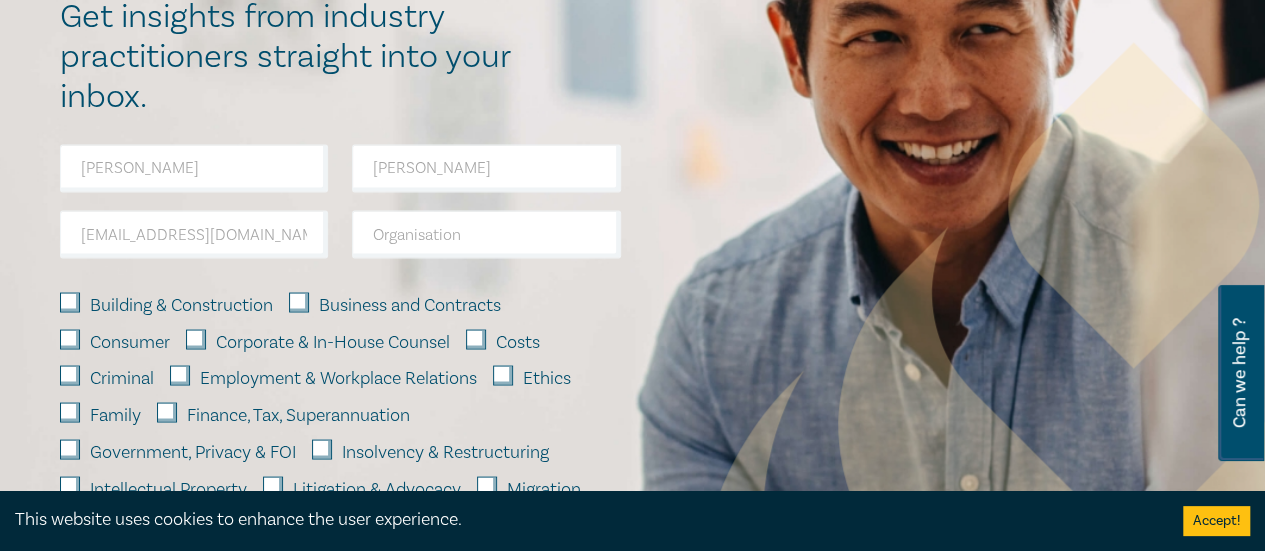 click on "Corporate & In-House Counsel" at bounding box center [196, 339] 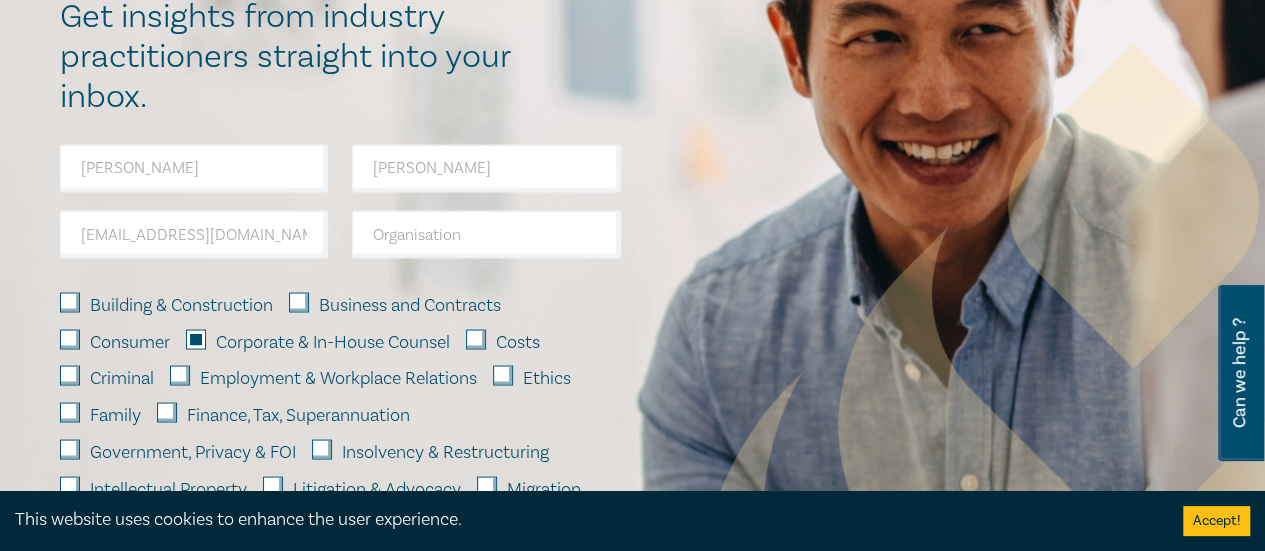 click on "Finance, Tax, Superannuation" at bounding box center (167, 412) 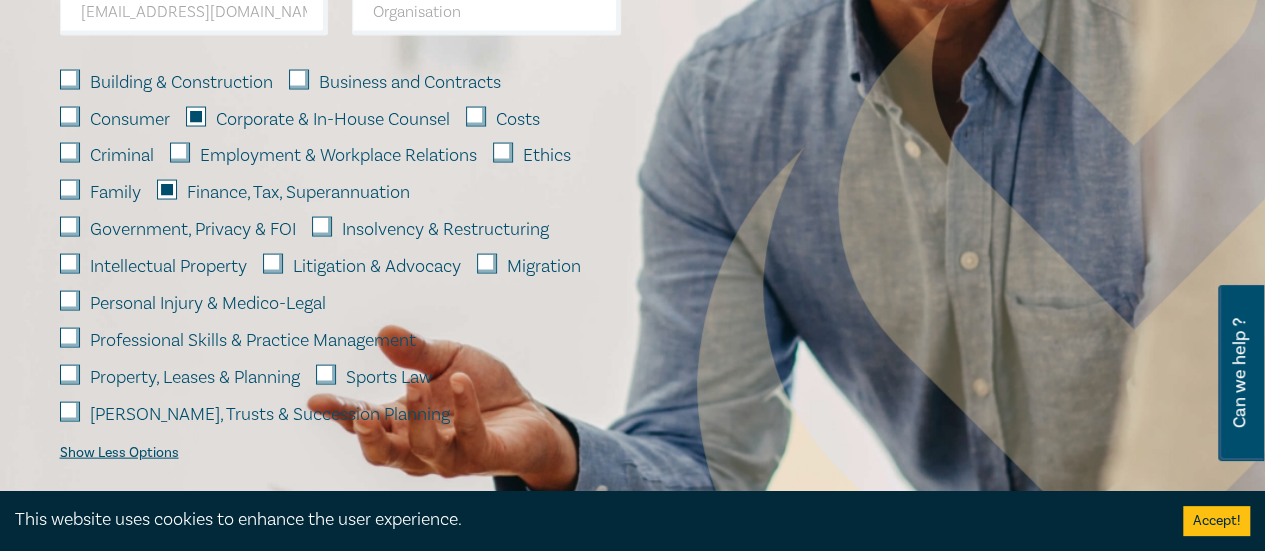scroll, scrollTop: 1930, scrollLeft: 0, axis: vertical 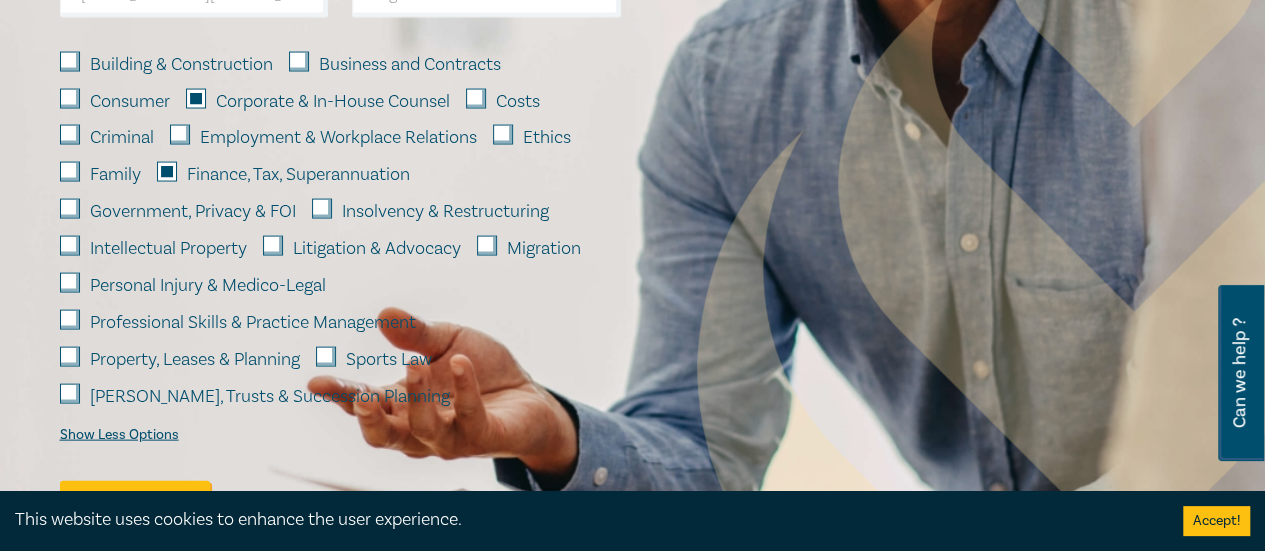click on "Professional Skills & Practice Management" at bounding box center (70, 320) 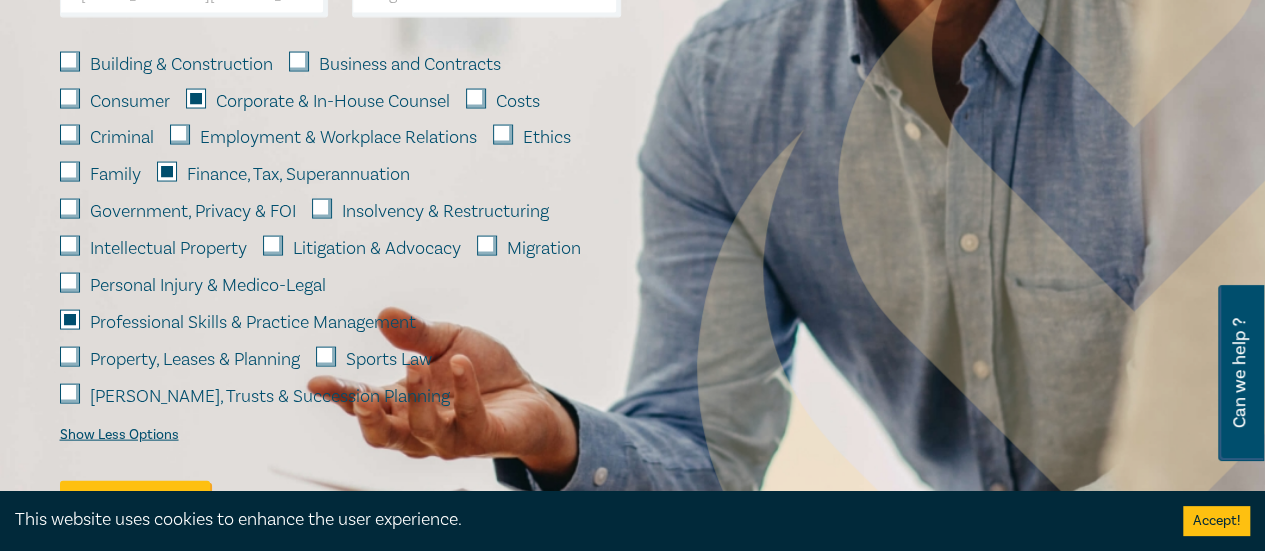 click on "[PERSON_NAME], Trusts & Succession Planning" at bounding box center (70, 394) 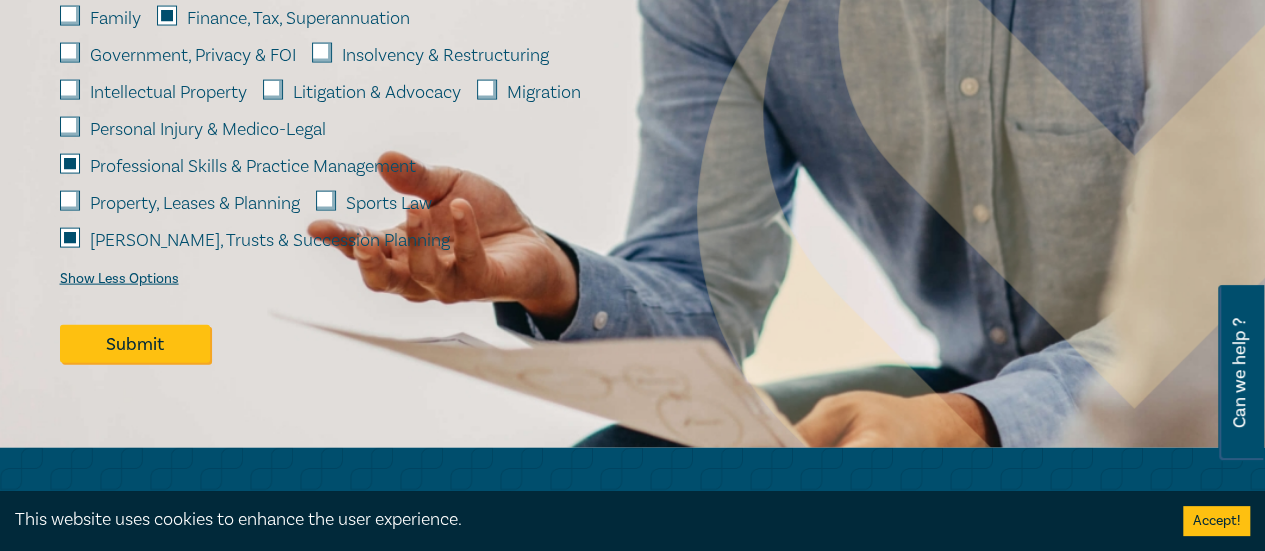 scroll, scrollTop: 2090, scrollLeft: 0, axis: vertical 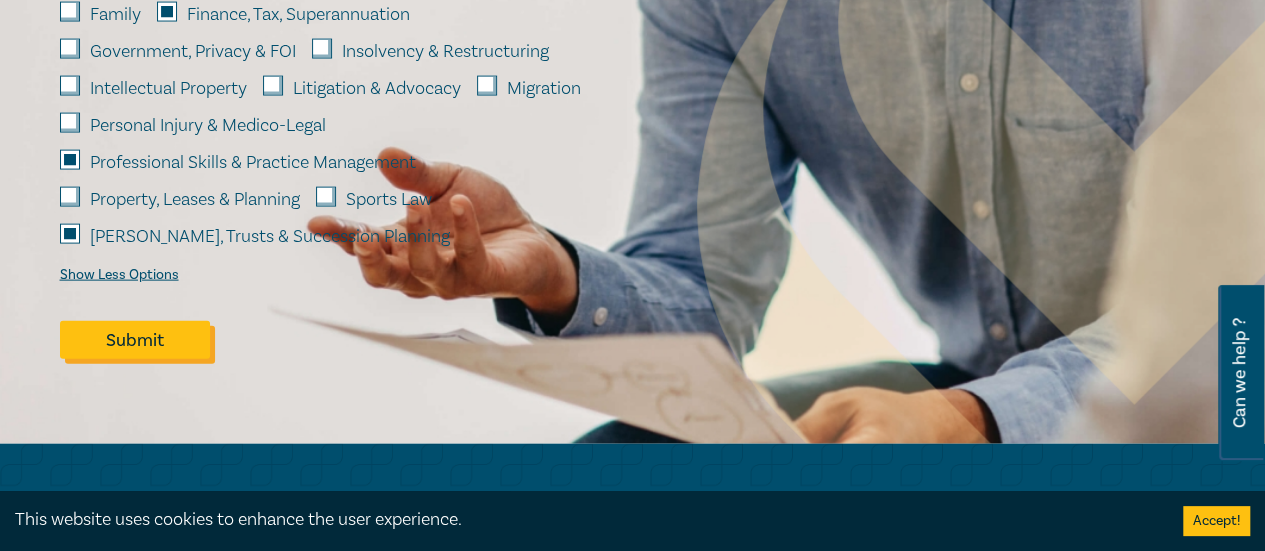 click on "Submit" at bounding box center [135, 340] 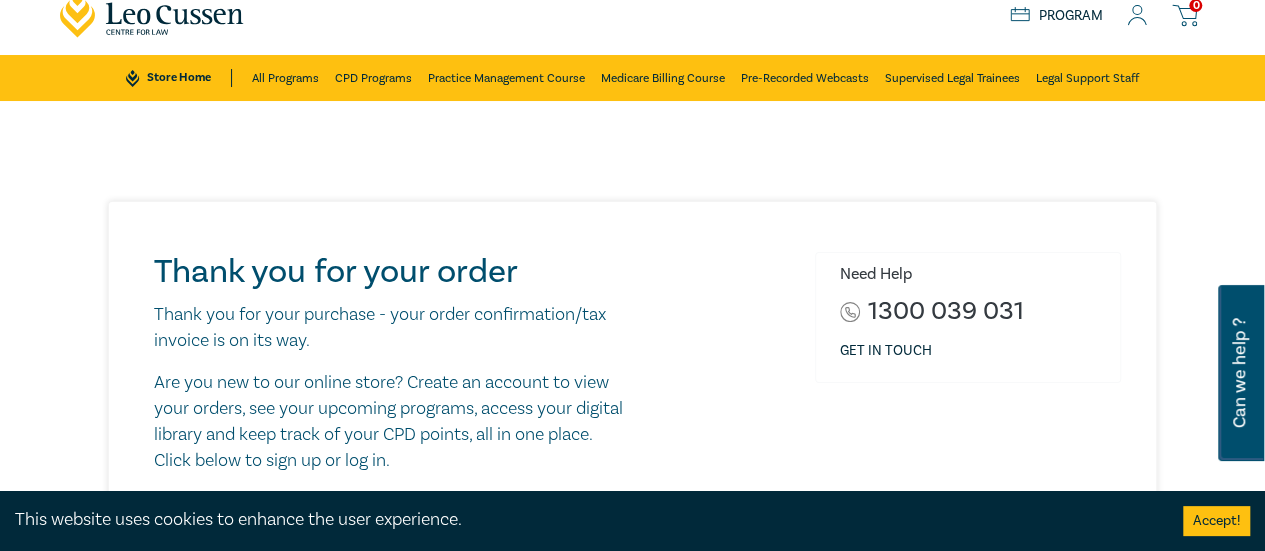 scroll, scrollTop: 0, scrollLeft: 0, axis: both 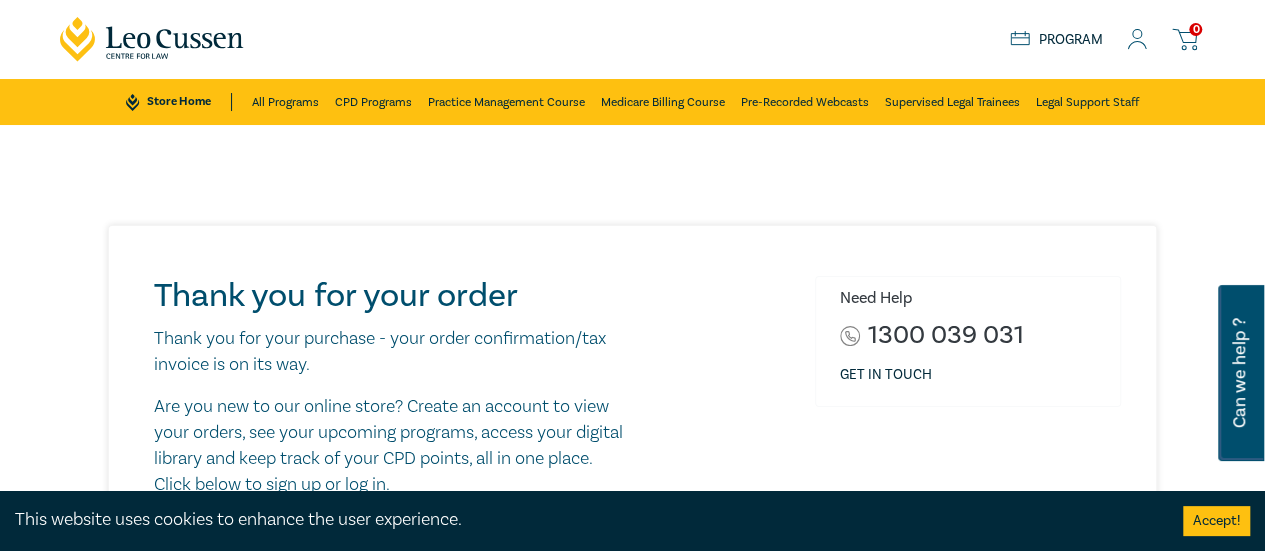 click 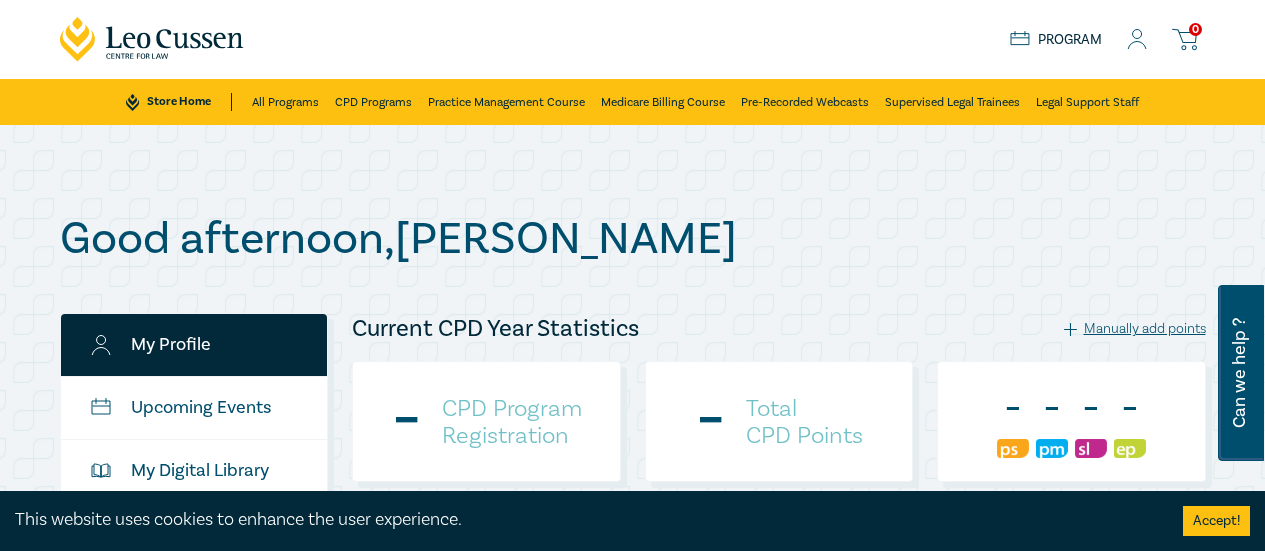 checkbox on "true" 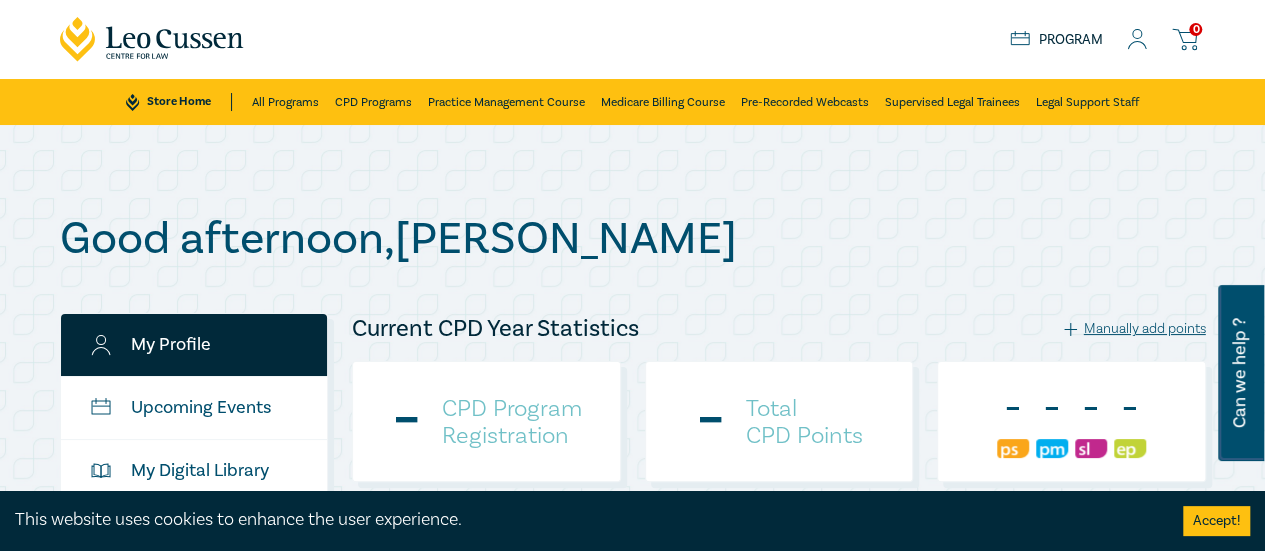 scroll, scrollTop: 0, scrollLeft: 0, axis: both 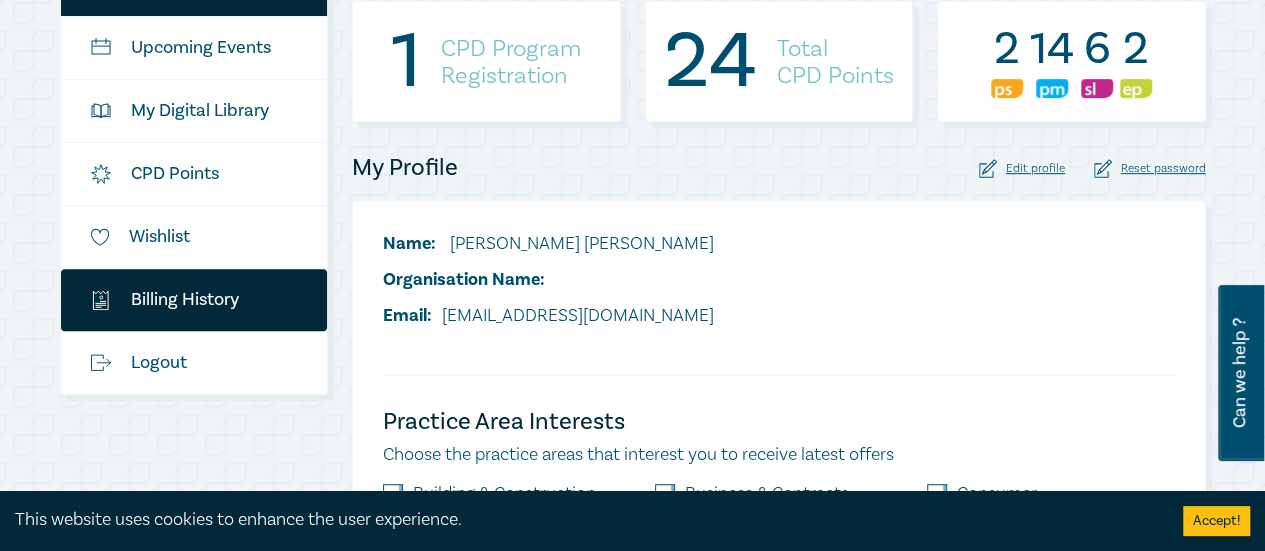 click on "$  Billing History" at bounding box center [194, 300] 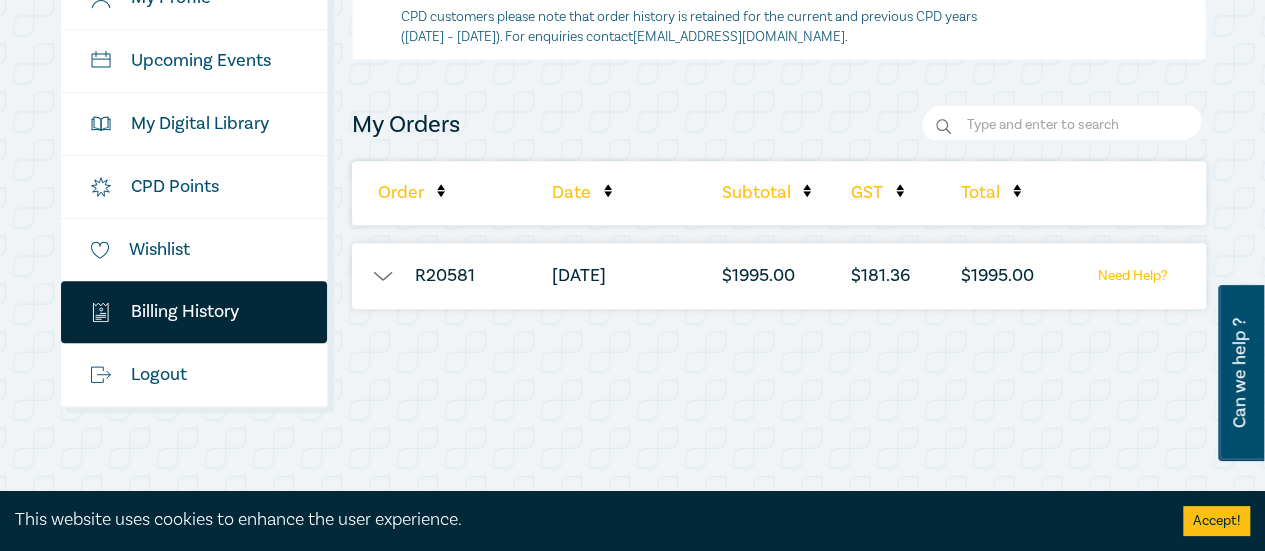 scroll, scrollTop: 360, scrollLeft: 0, axis: vertical 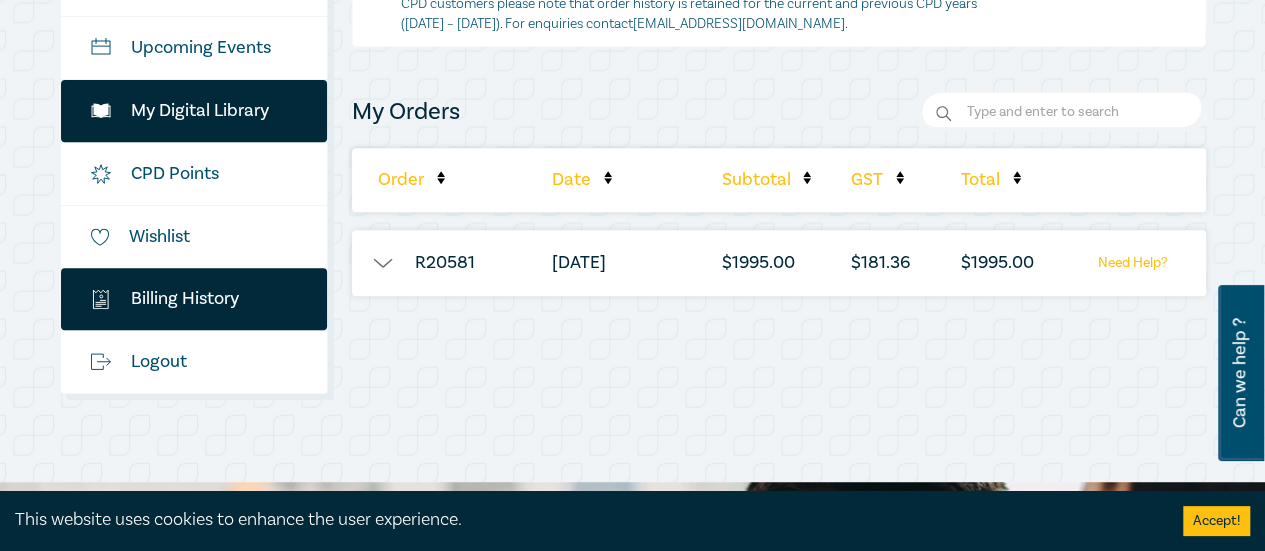 click on "My Digital Library" at bounding box center (194, 111) 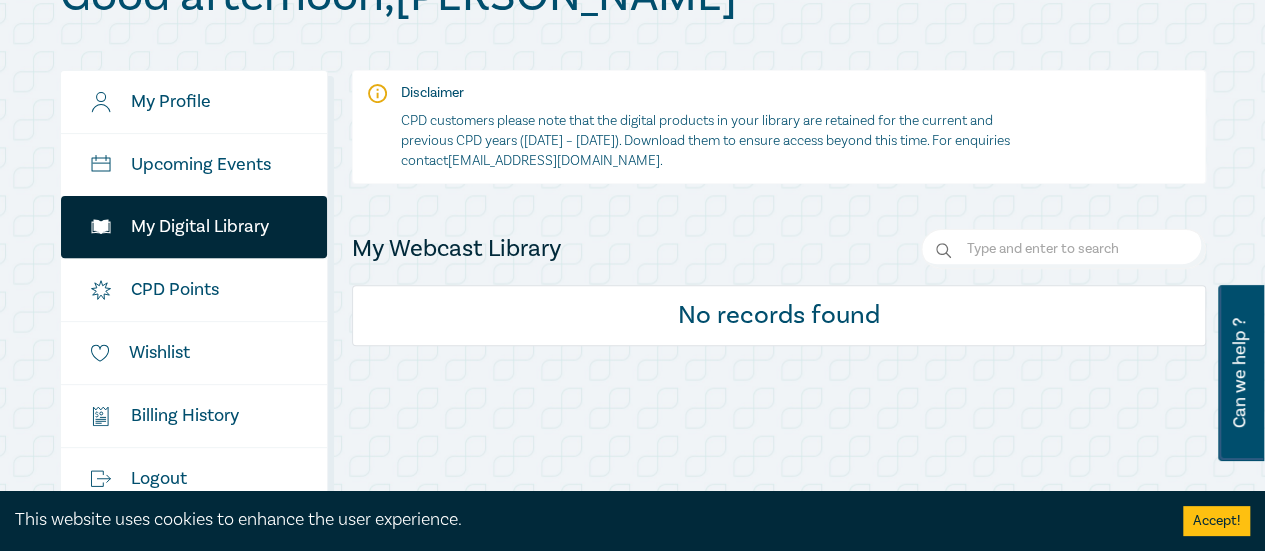scroll, scrollTop: 280, scrollLeft: 0, axis: vertical 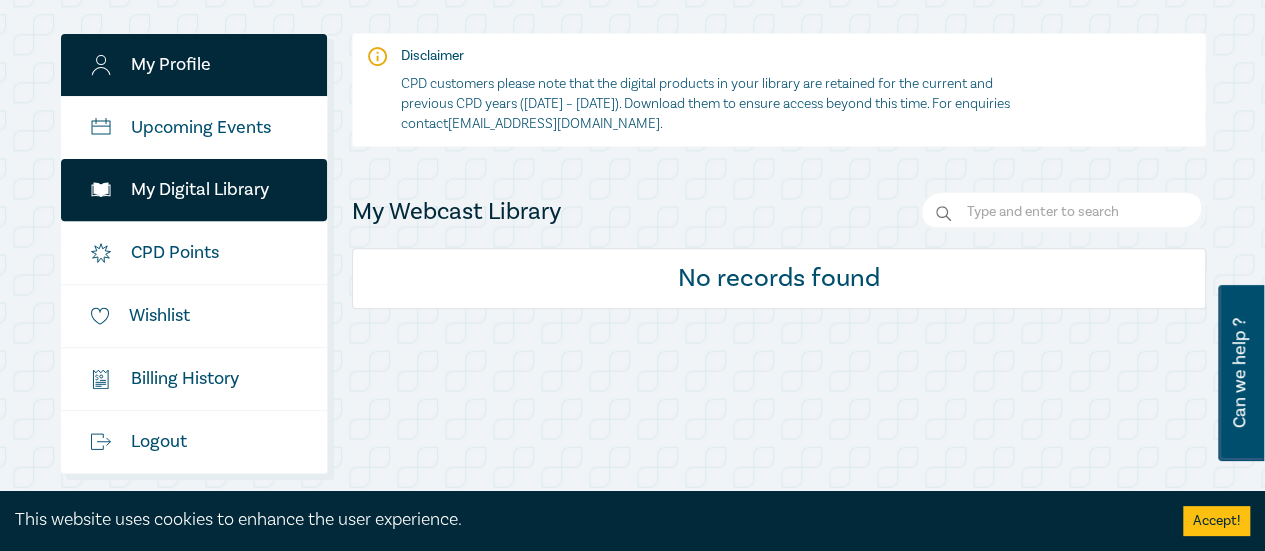 click on "My Profile" at bounding box center [194, 65] 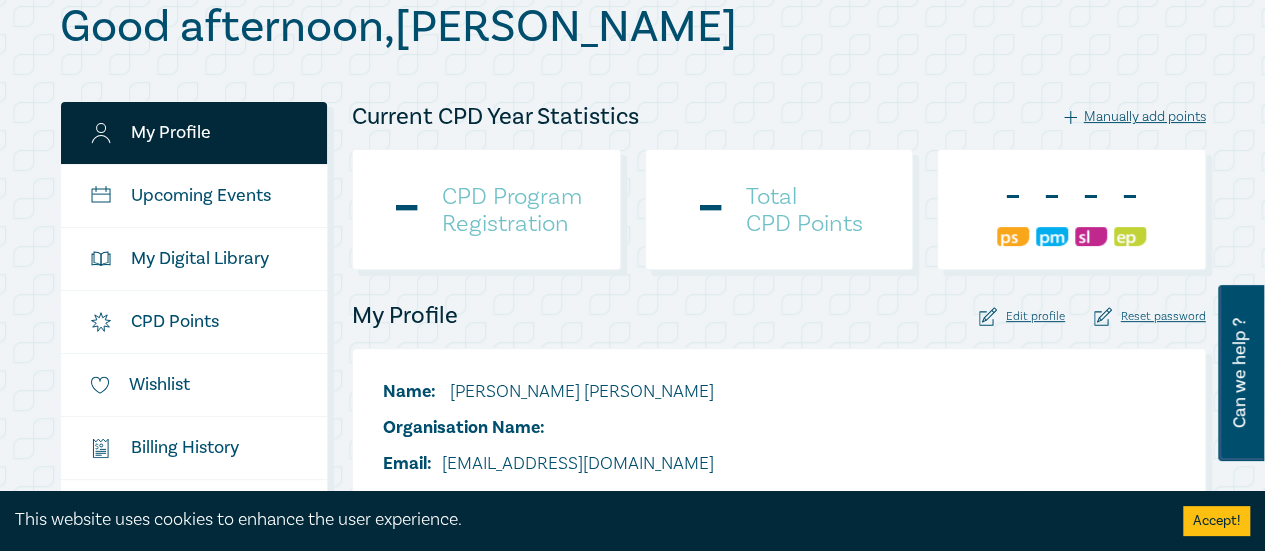 scroll, scrollTop: 58, scrollLeft: 0, axis: vertical 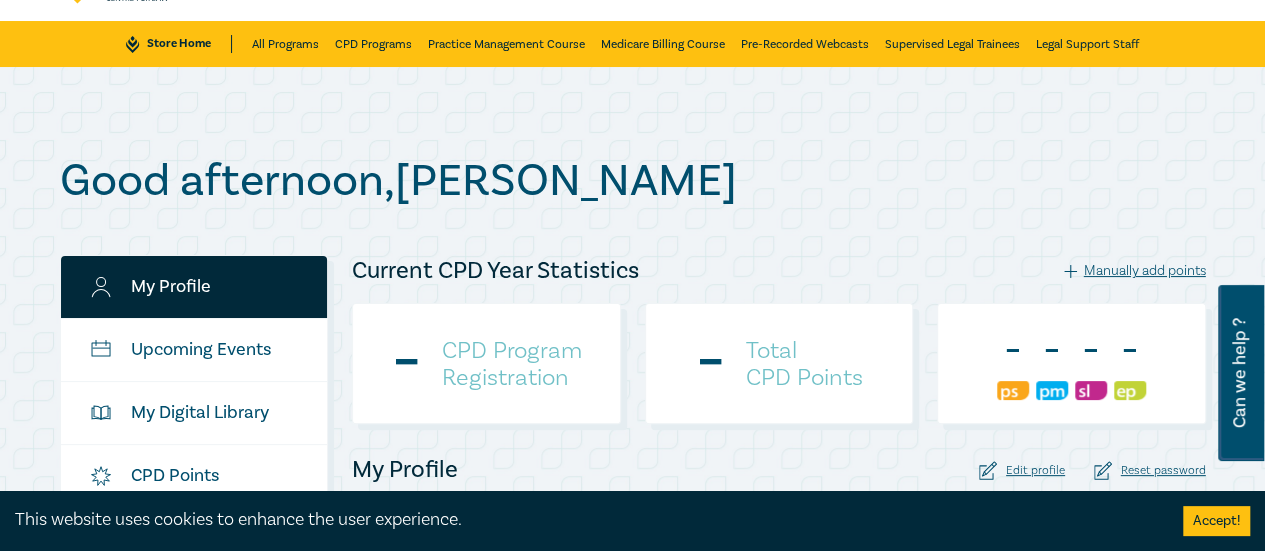 checkbox on "true" 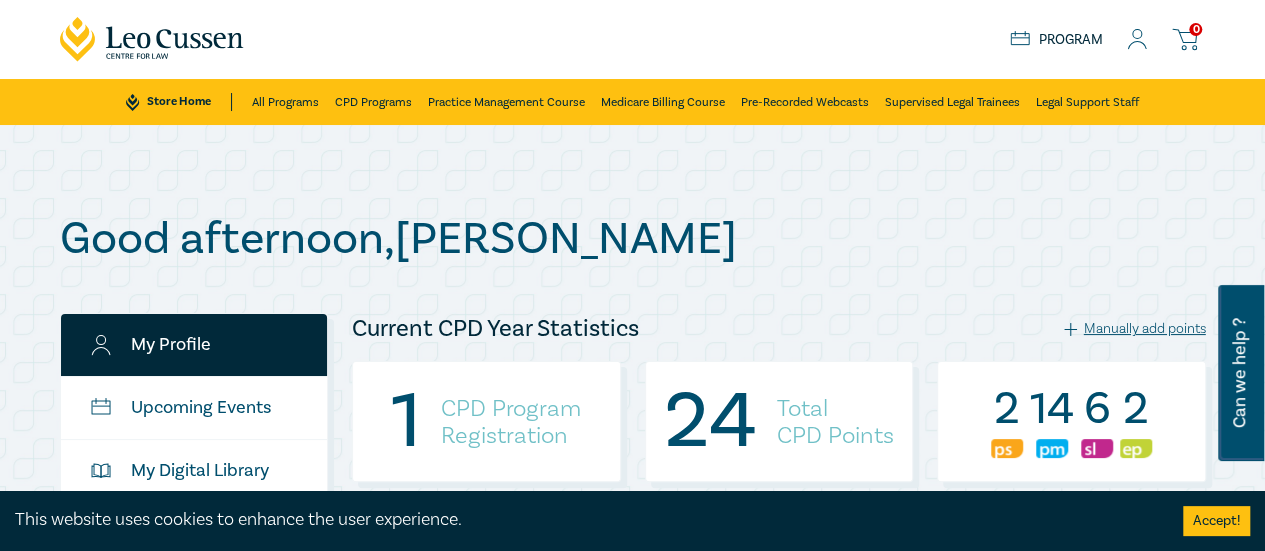 click 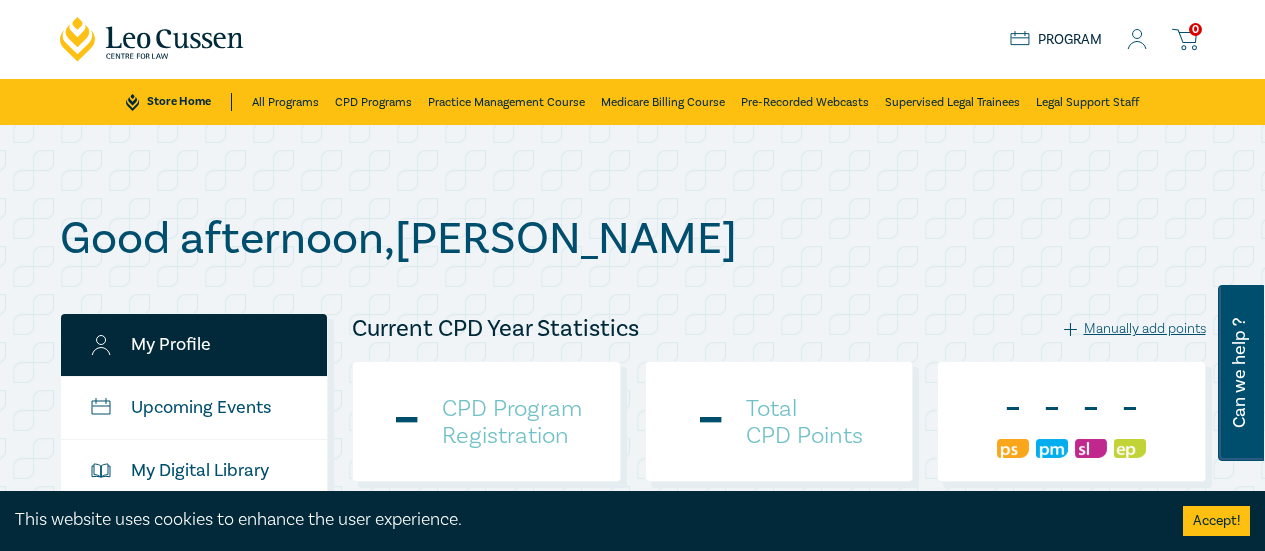 scroll, scrollTop: 0, scrollLeft: 0, axis: both 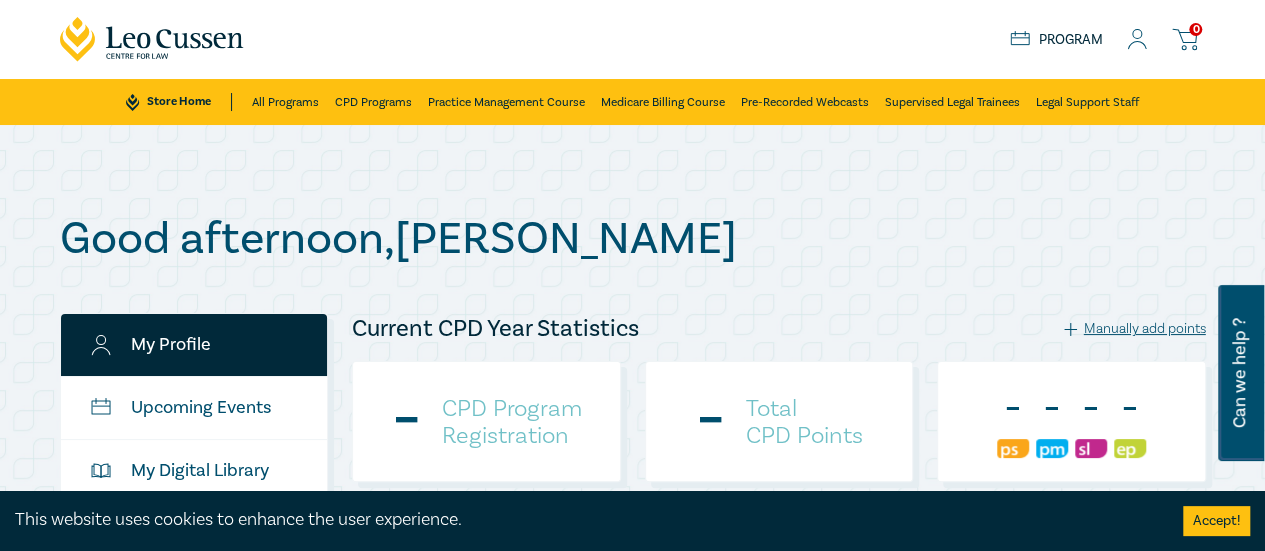 checkbox on "true" 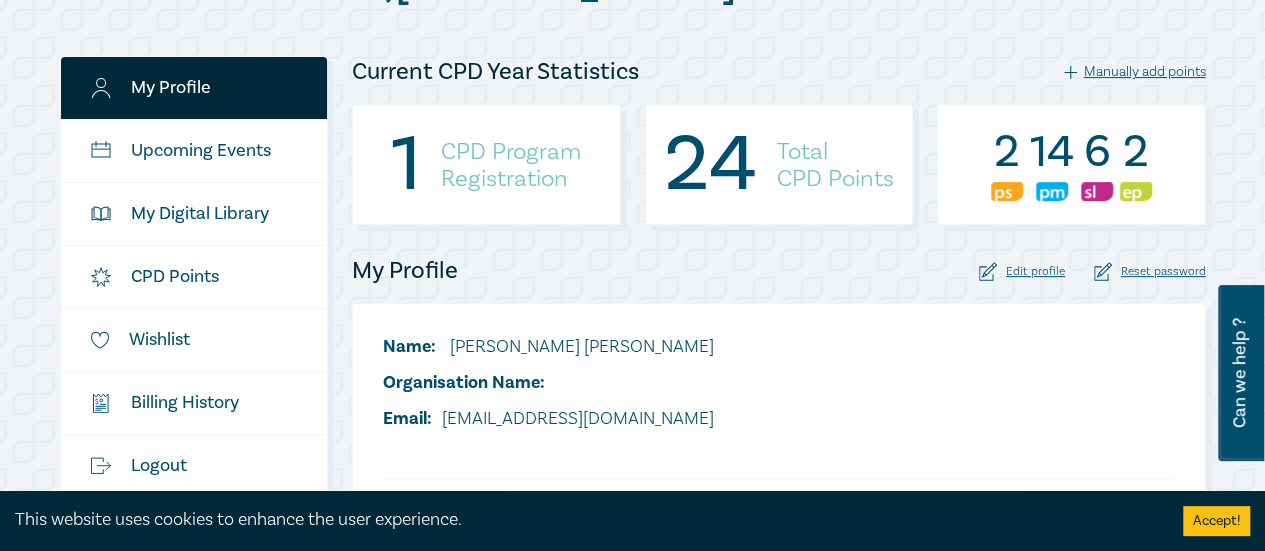scroll, scrollTop: 280, scrollLeft: 0, axis: vertical 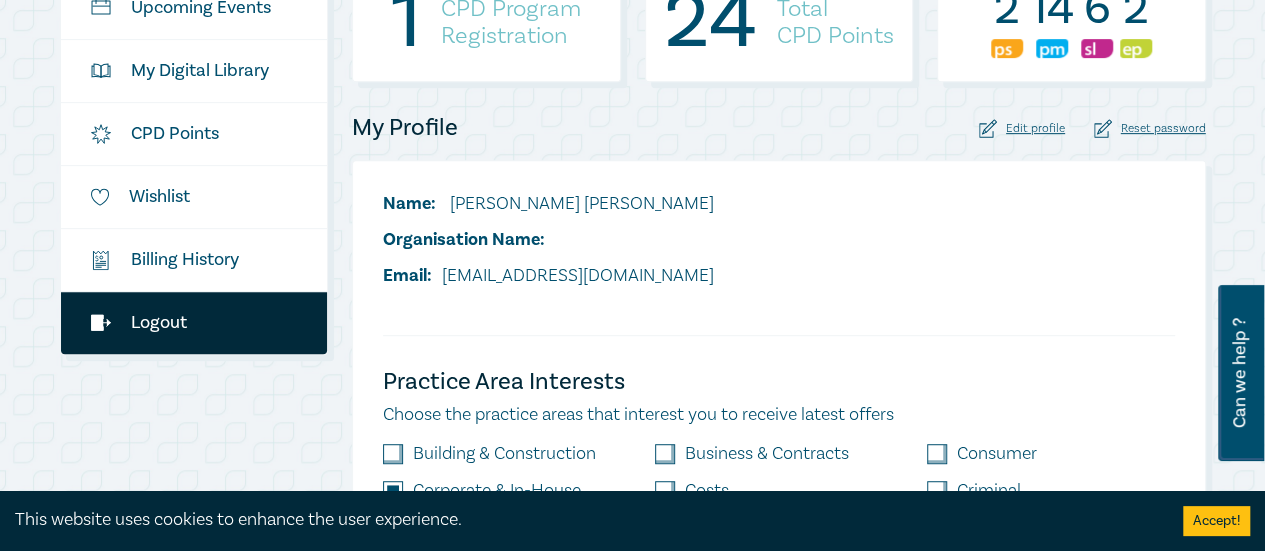 click on "Logout" at bounding box center (194, 323) 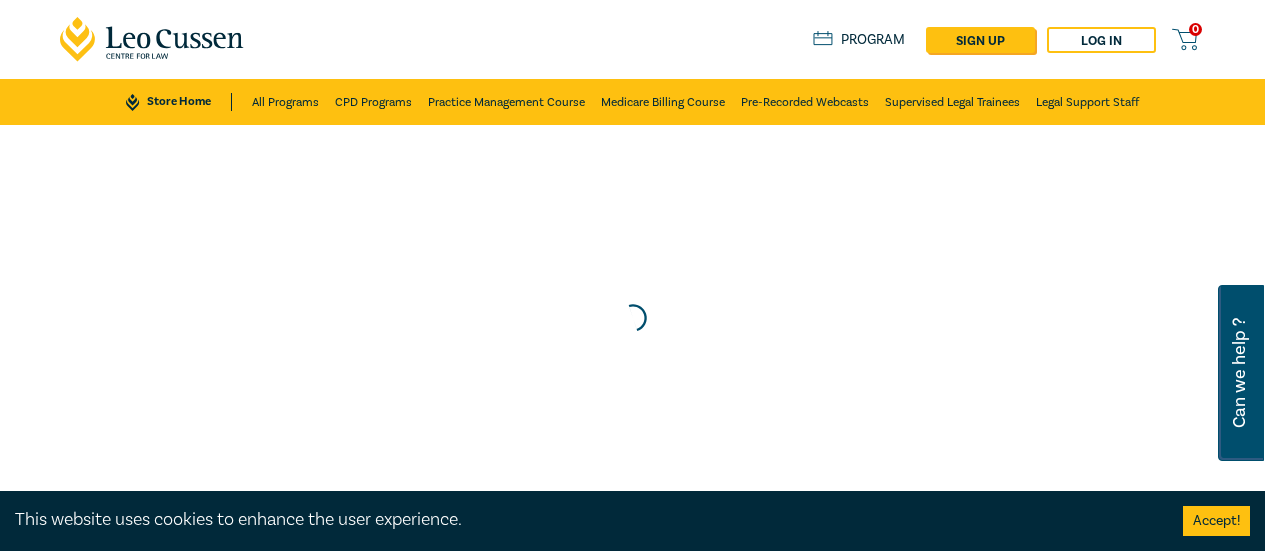 scroll, scrollTop: 0, scrollLeft: 0, axis: both 